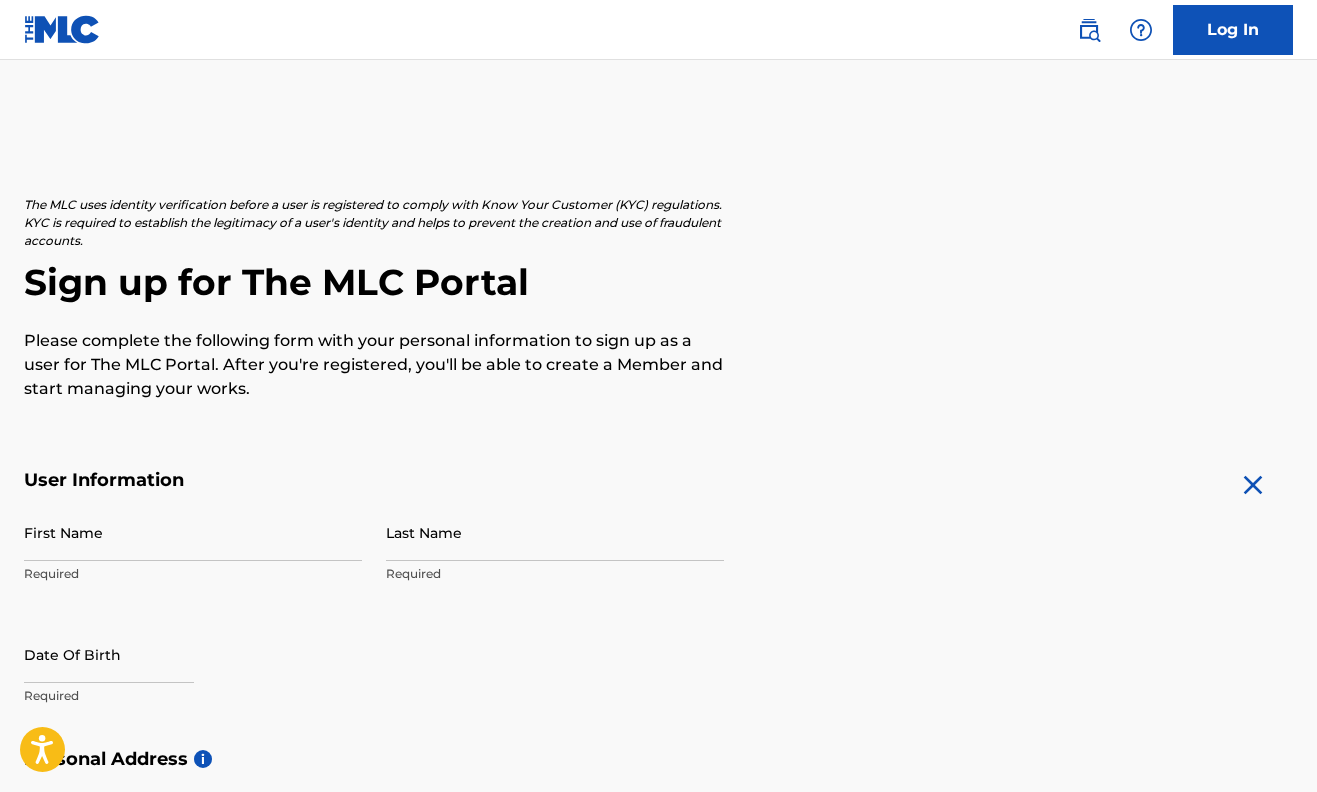 scroll, scrollTop: 0, scrollLeft: 0, axis: both 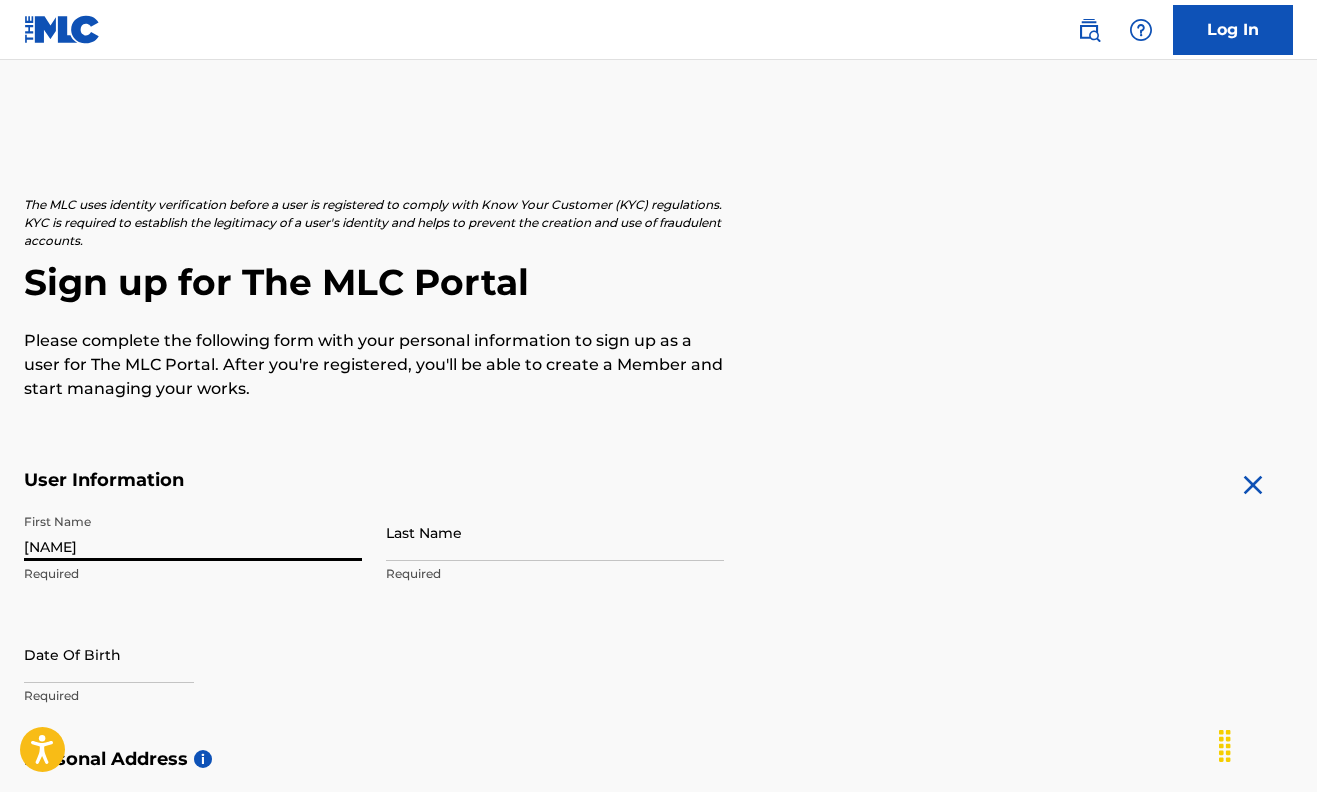 type on "[NAME]" 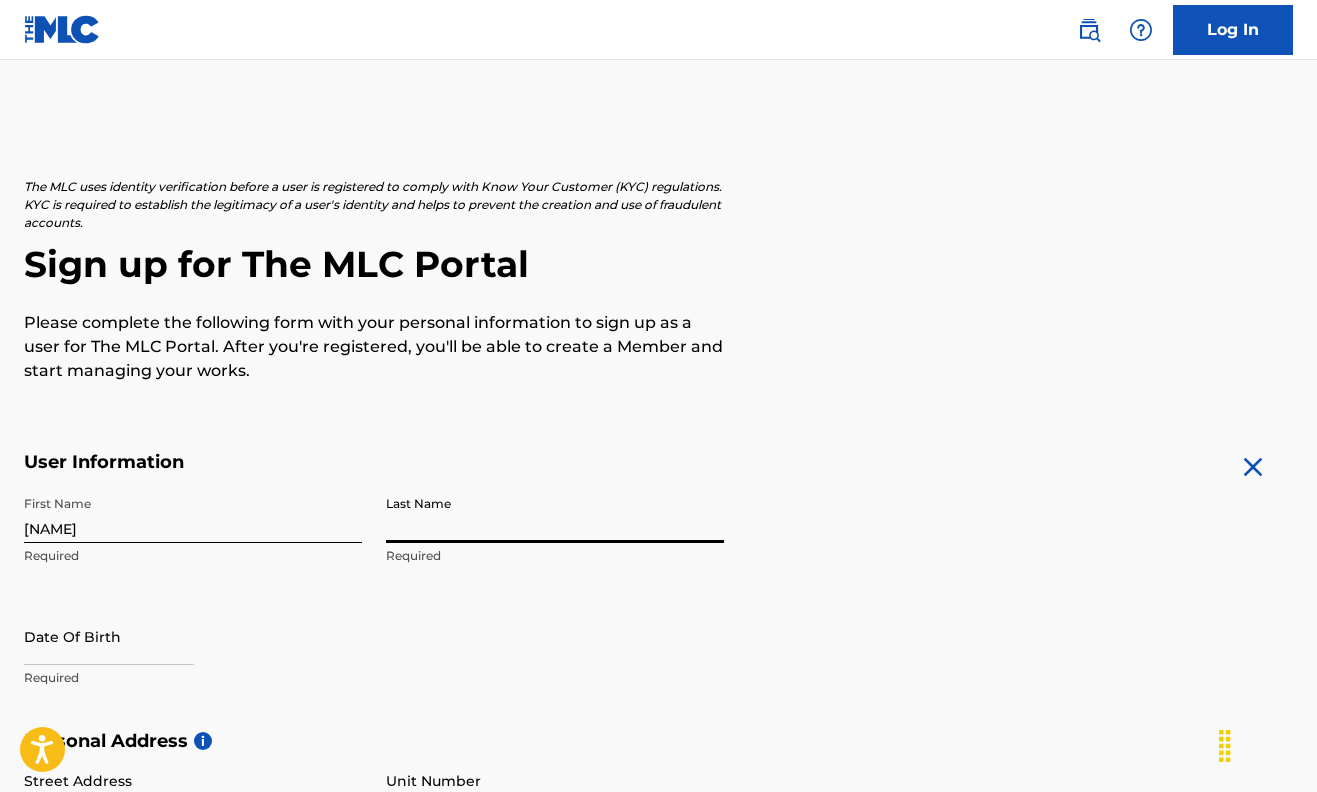scroll, scrollTop: 17, scrollLeft: 0, axis: vertical 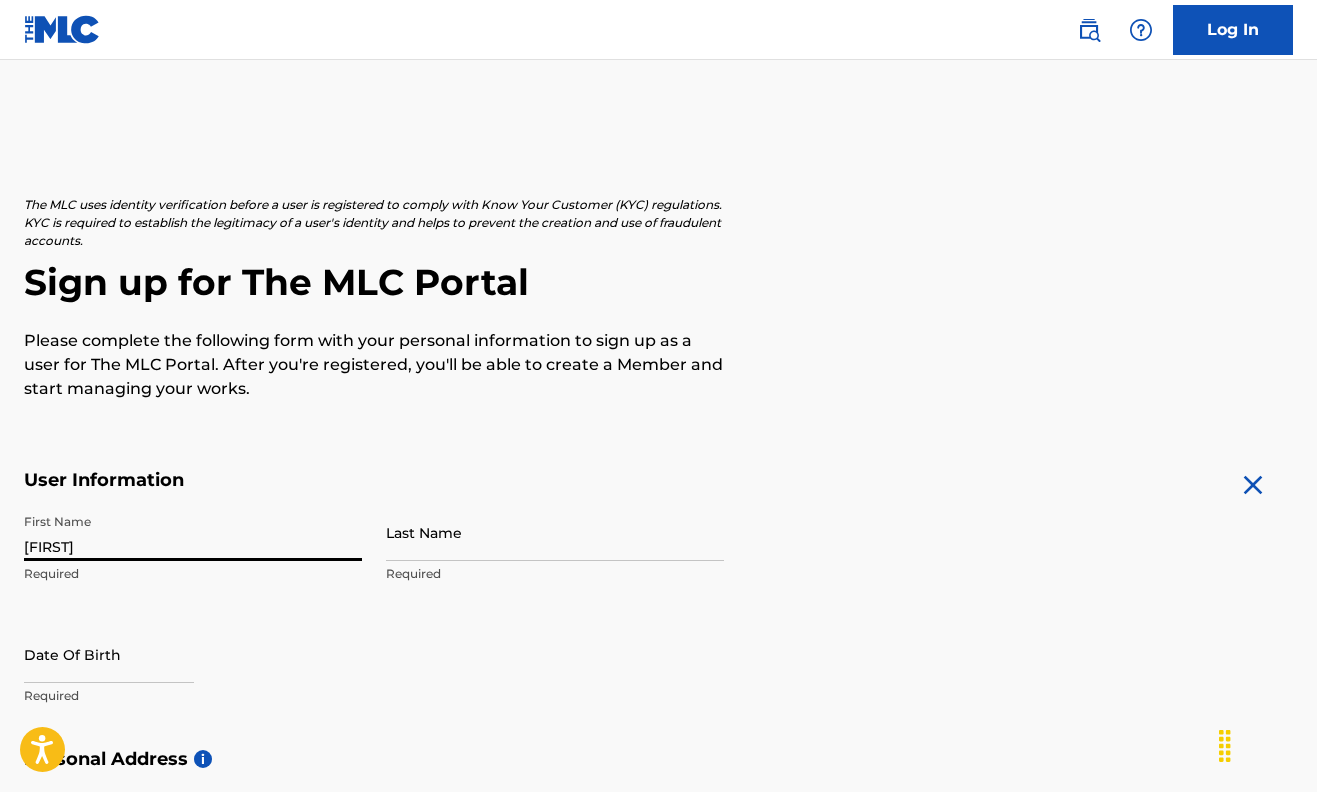 type on "[FIRST]" 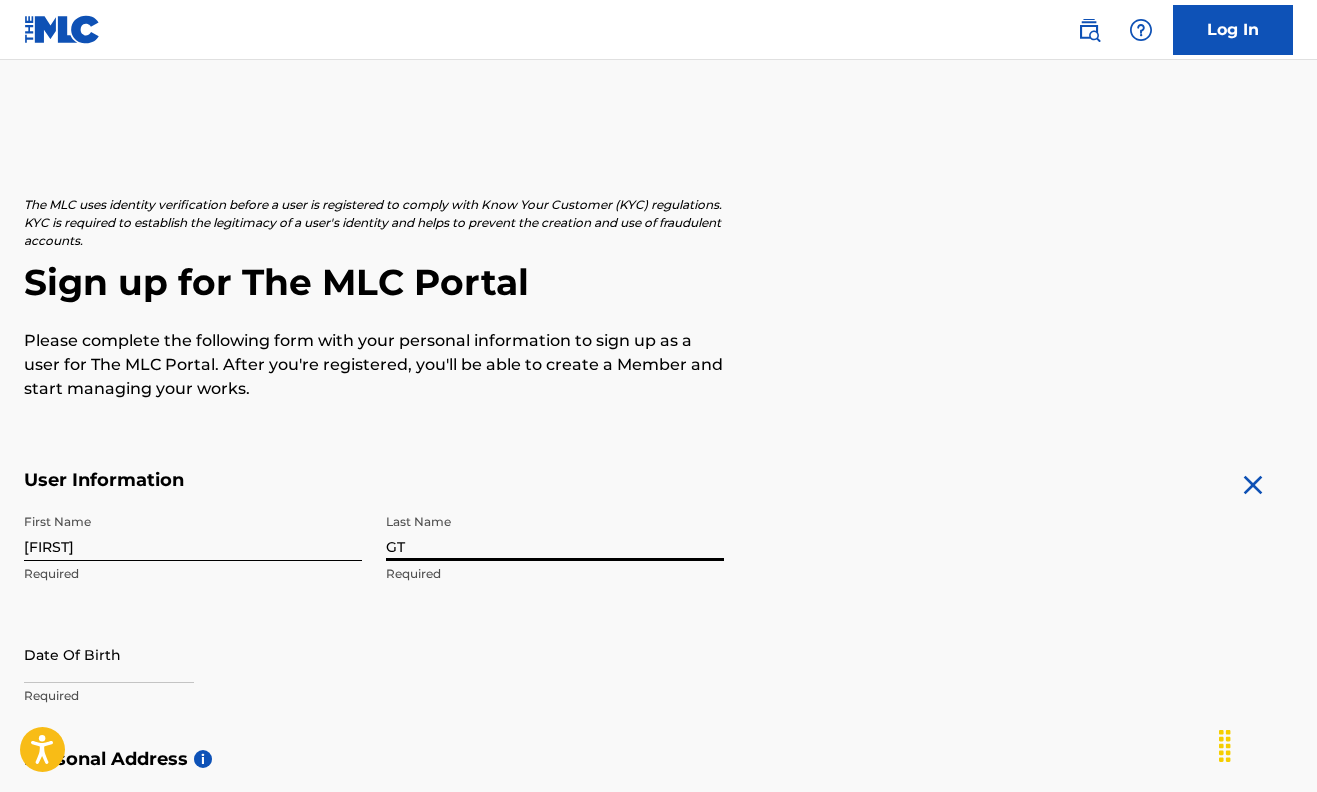 type on "G" 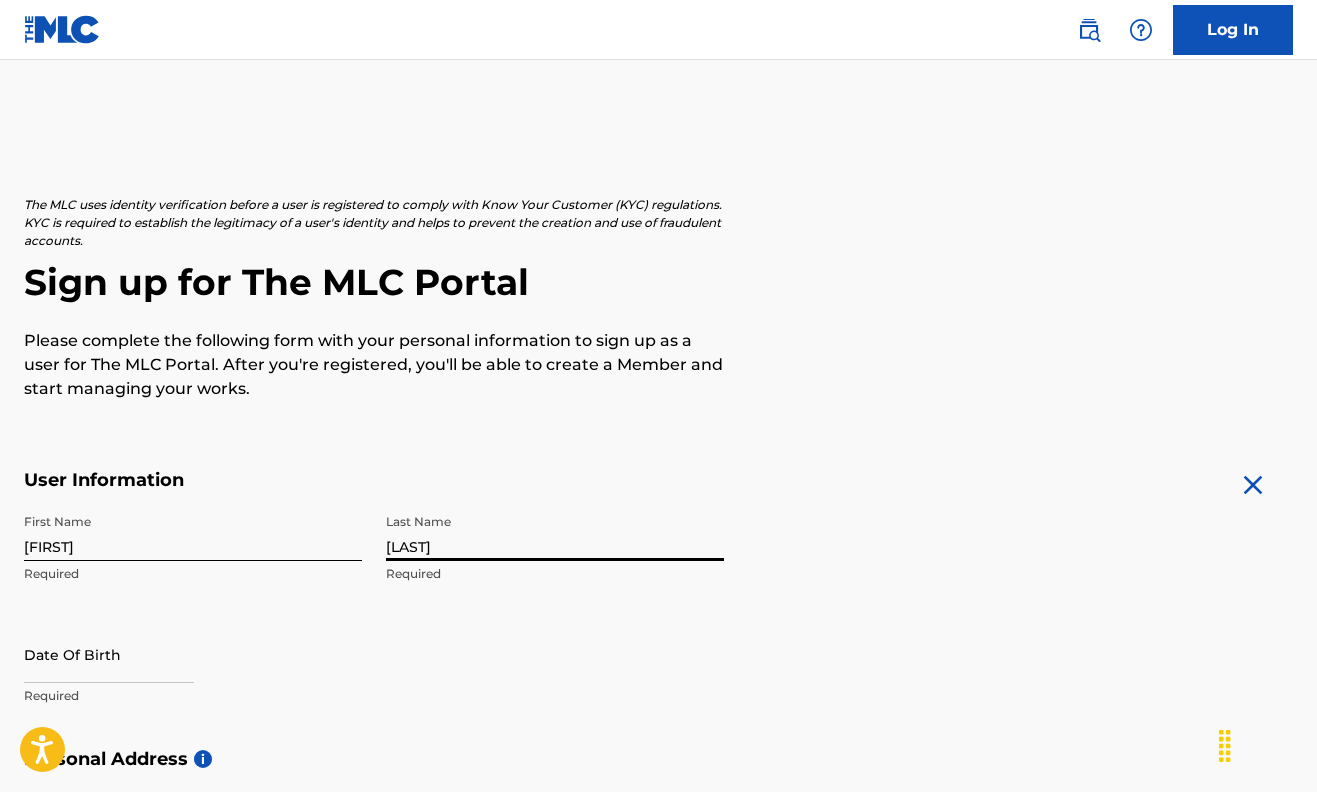 type on "[LAST]" 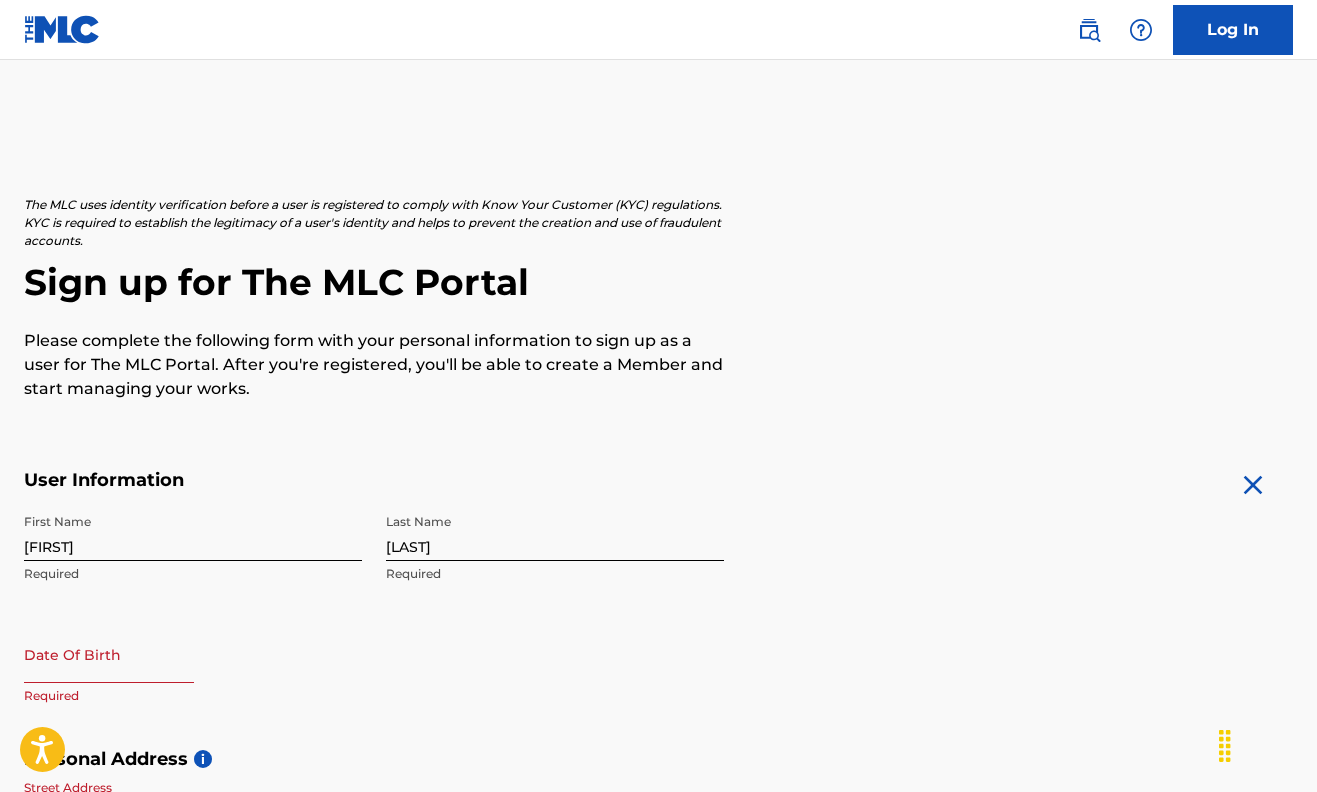 scroll, scrollTop: 416, scrollLeft: 0, axis: vertical 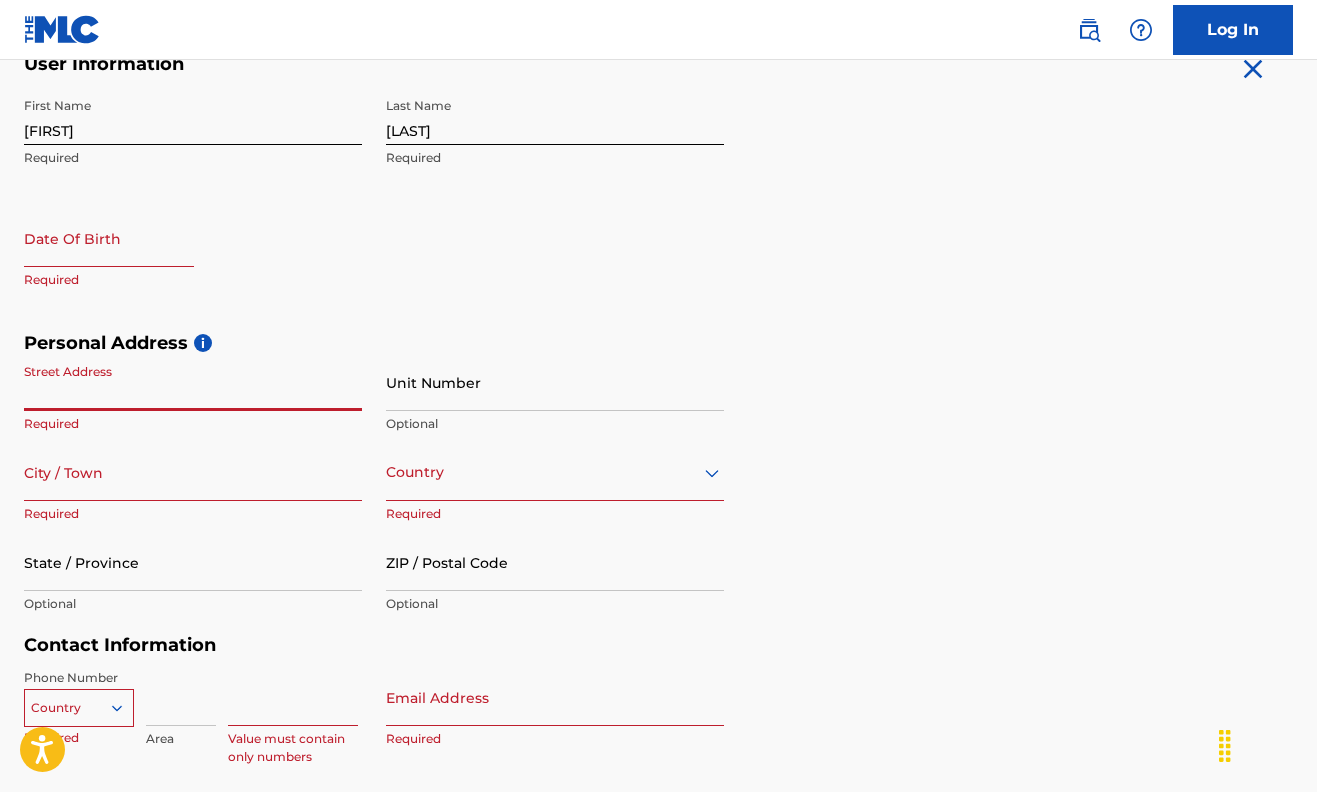 select on "7" 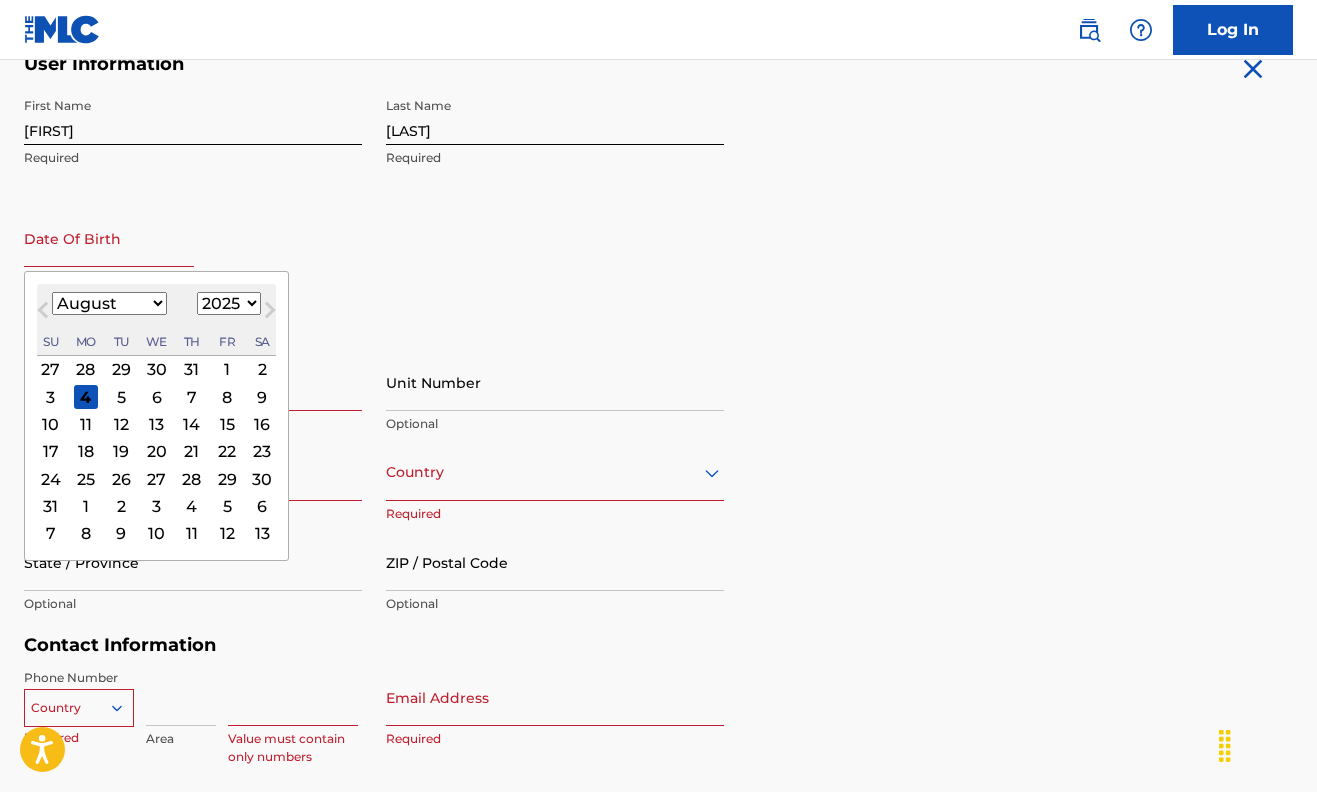 select on "11" 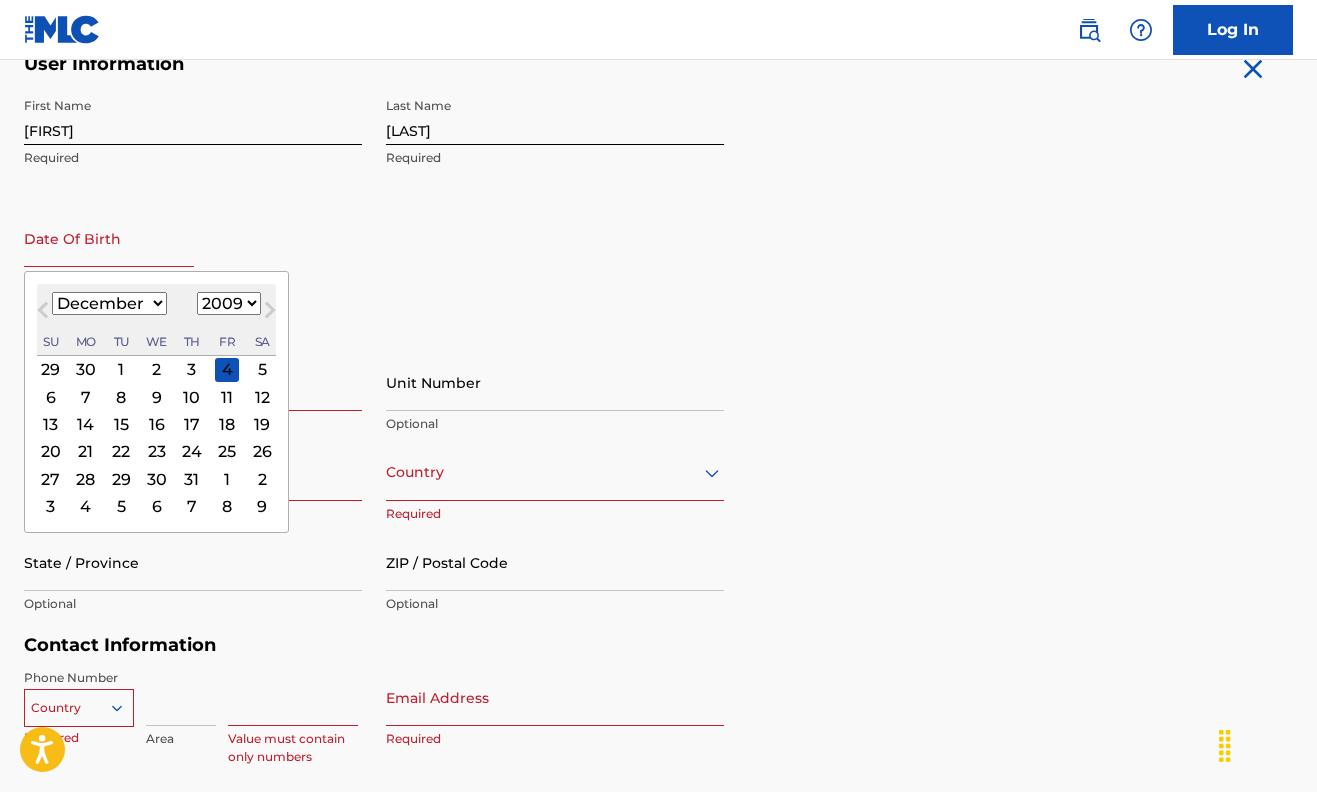 select on "1996" 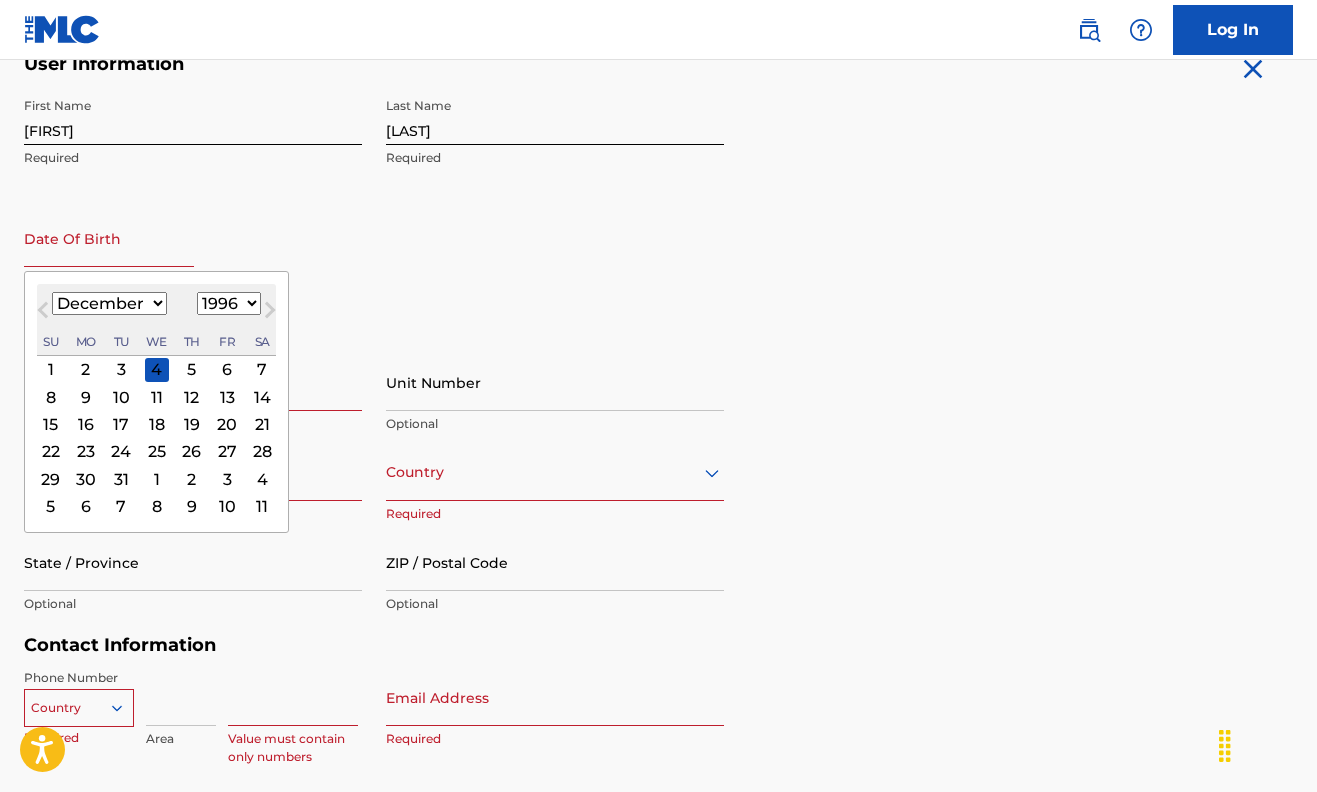 click on "8" at bounding box center (51, 397) 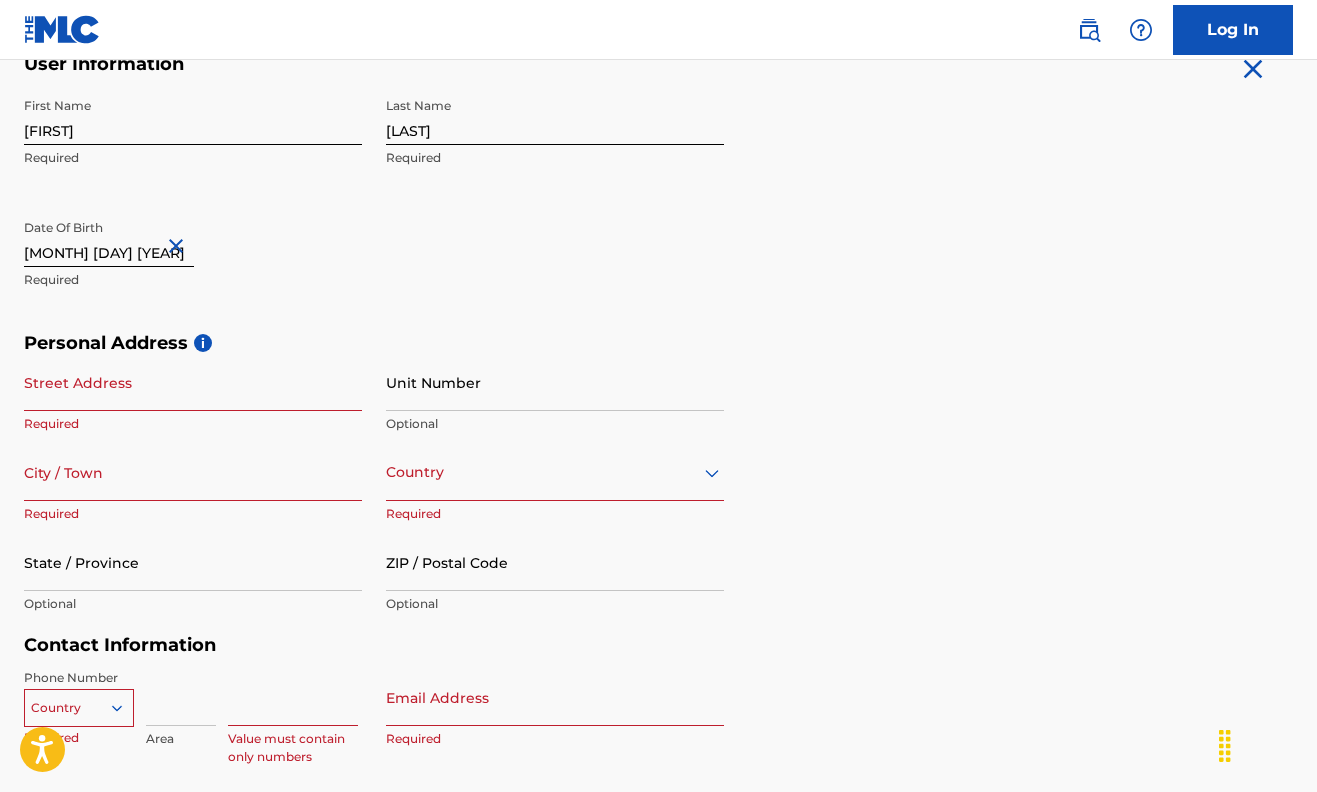 type on "[MONTH] [DAY] [YEAR]" 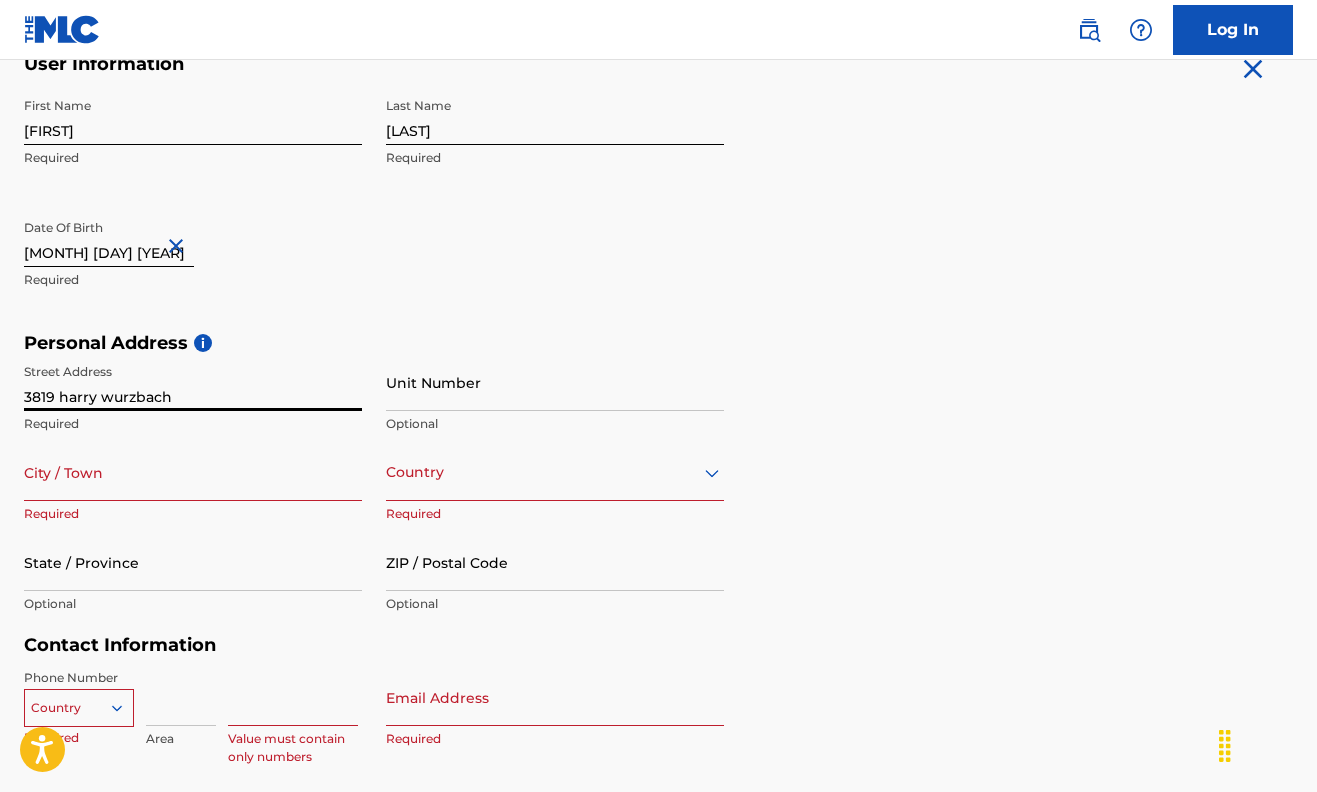 type on "3819 harry wurzbach" 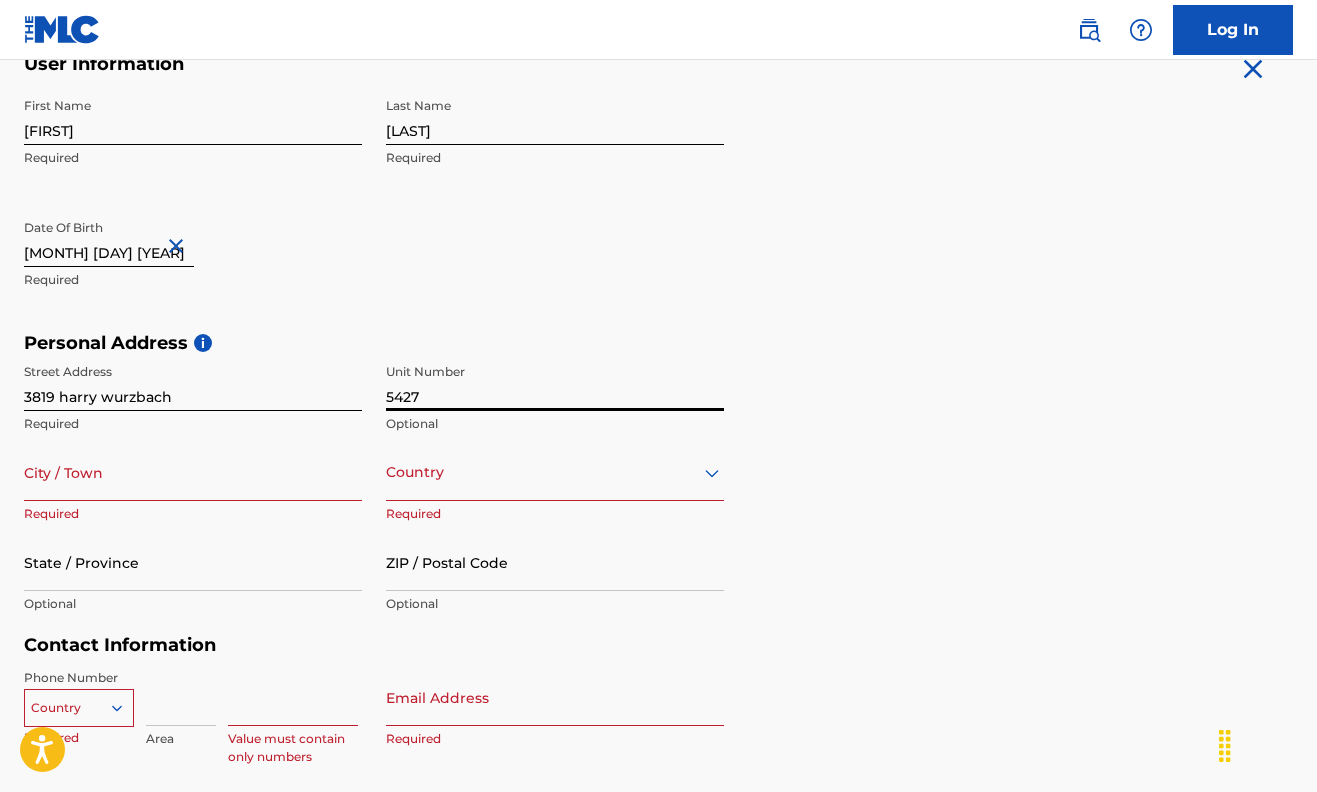 type on "5427" 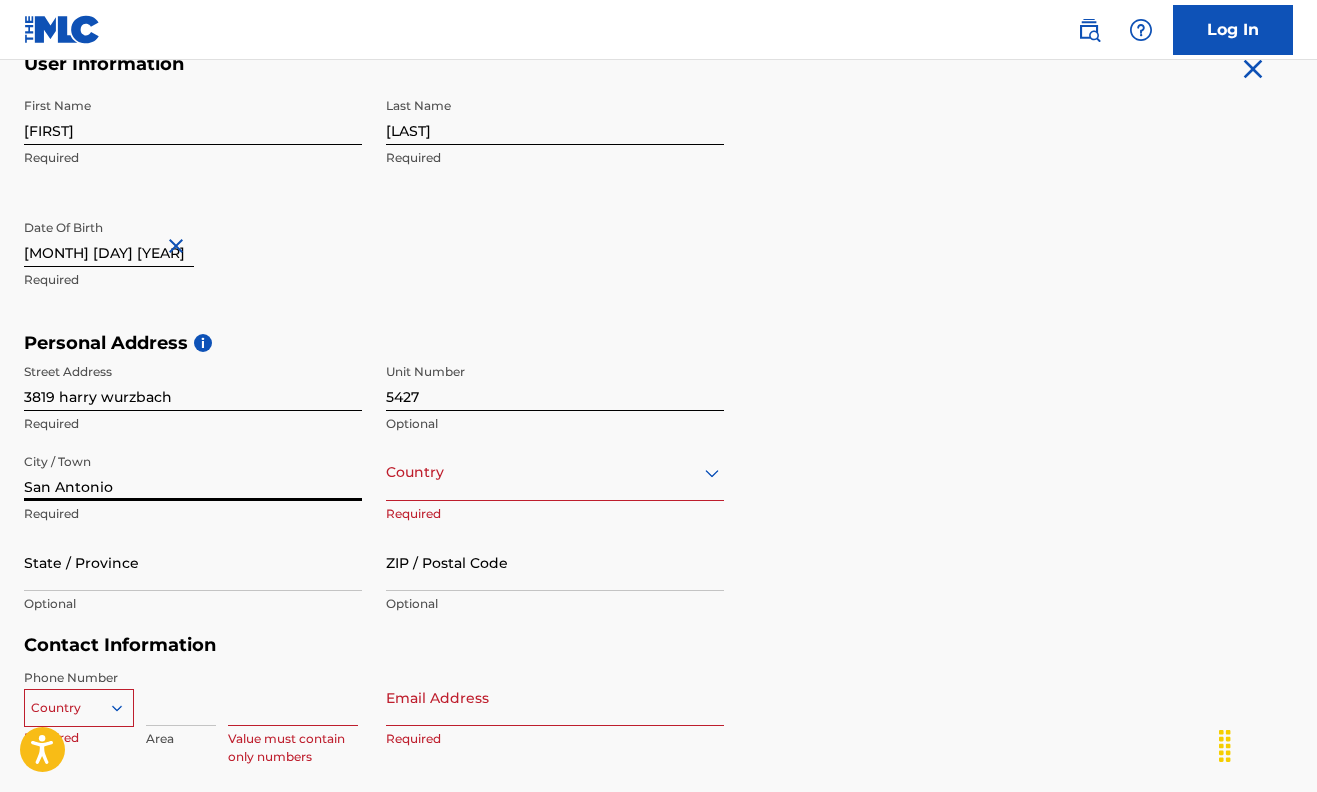 type on "San Antonio" 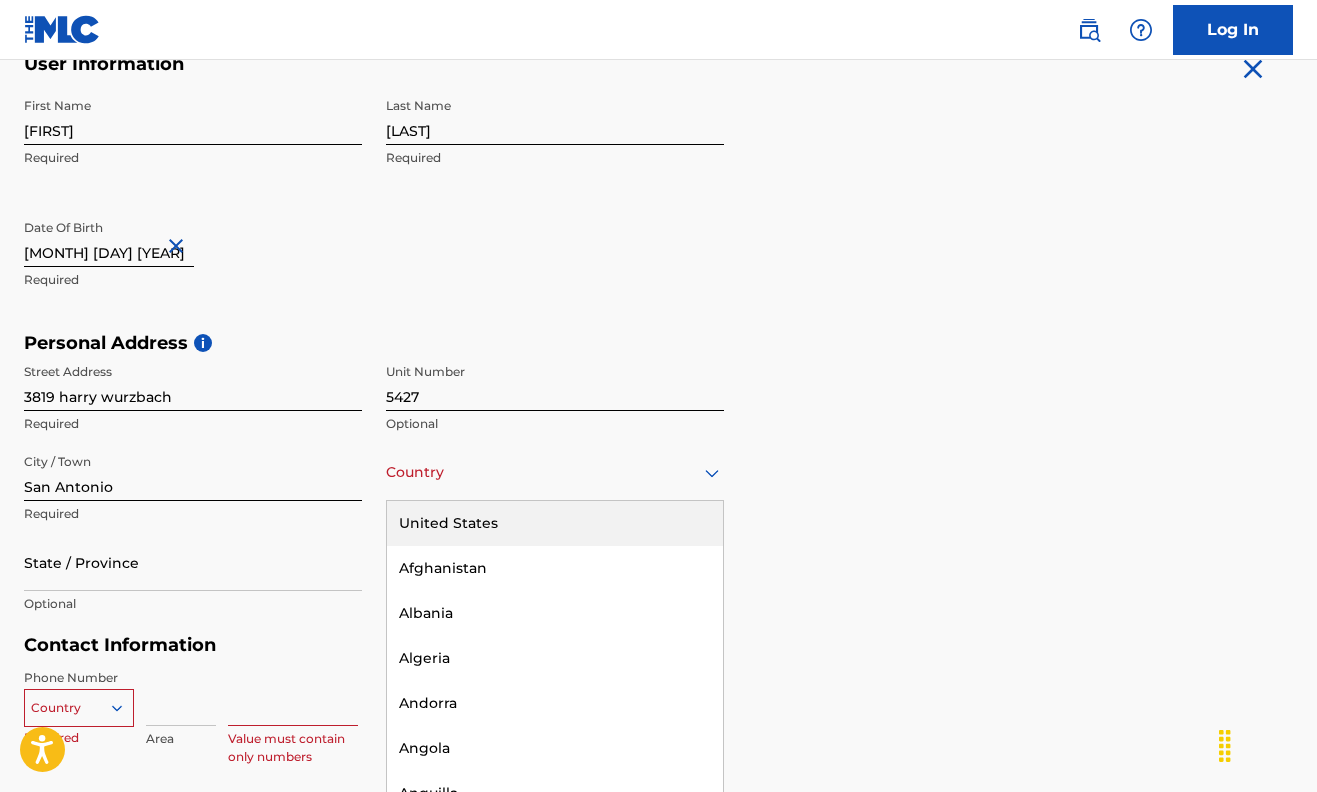 scroll, scrollTop: 425, scrollLeft: 0, axis: vertical 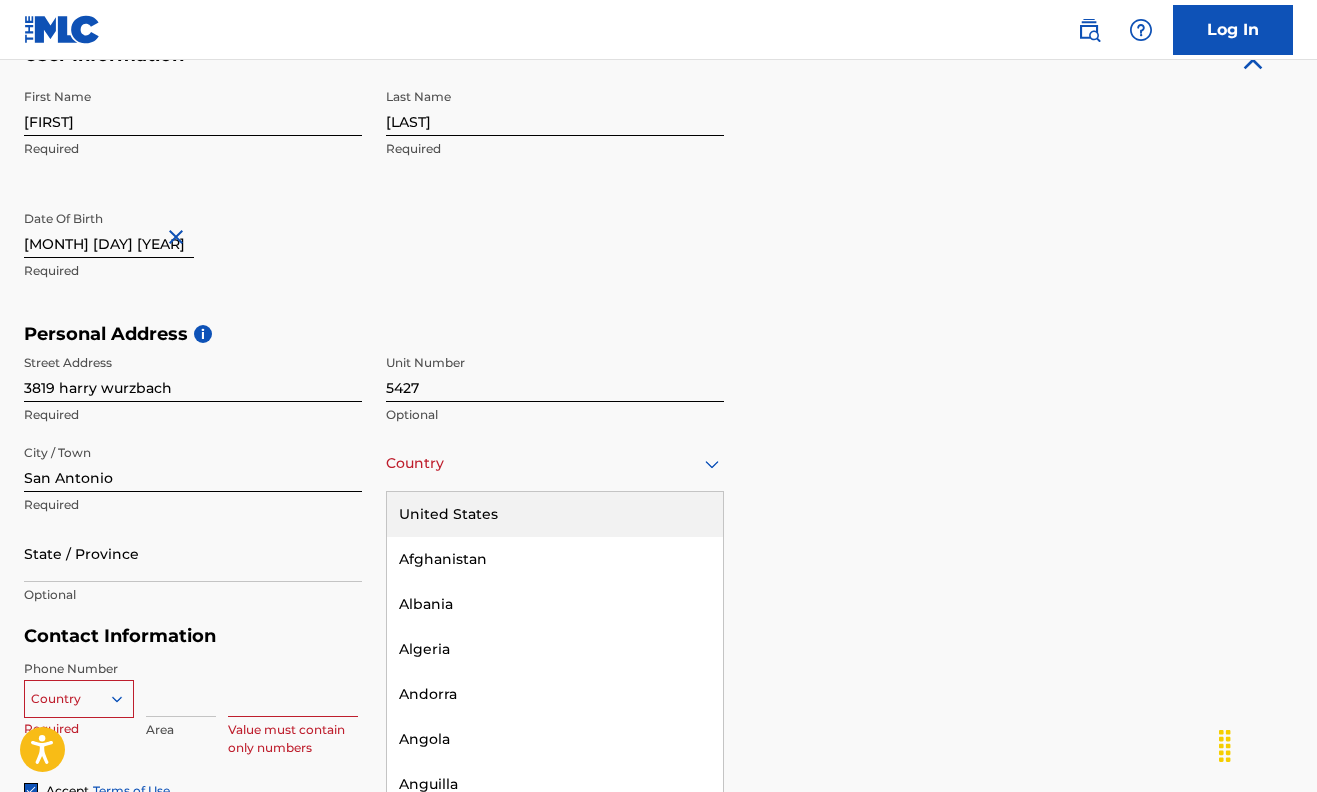 click on "United States" at bounding box center (555, 514) 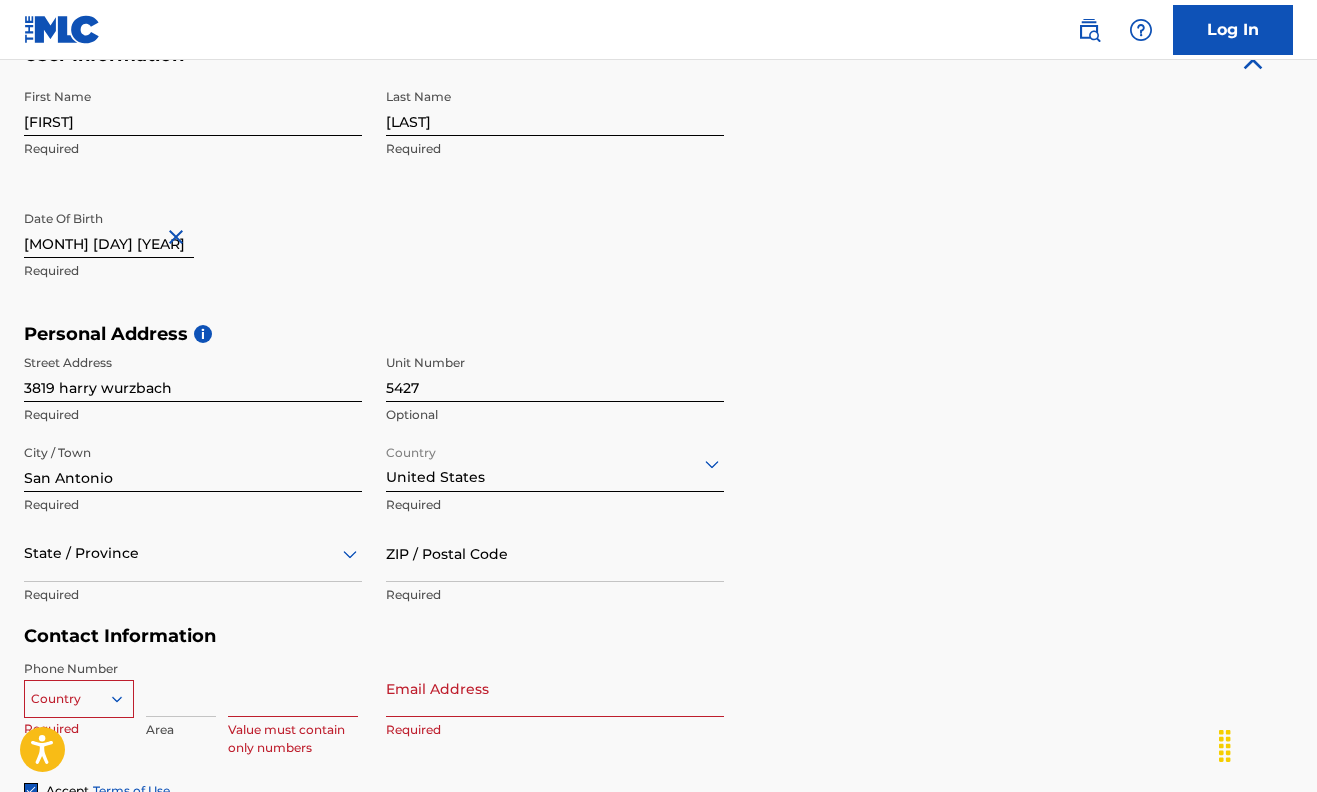click on "State / Province" at bounding box center (193, 553) 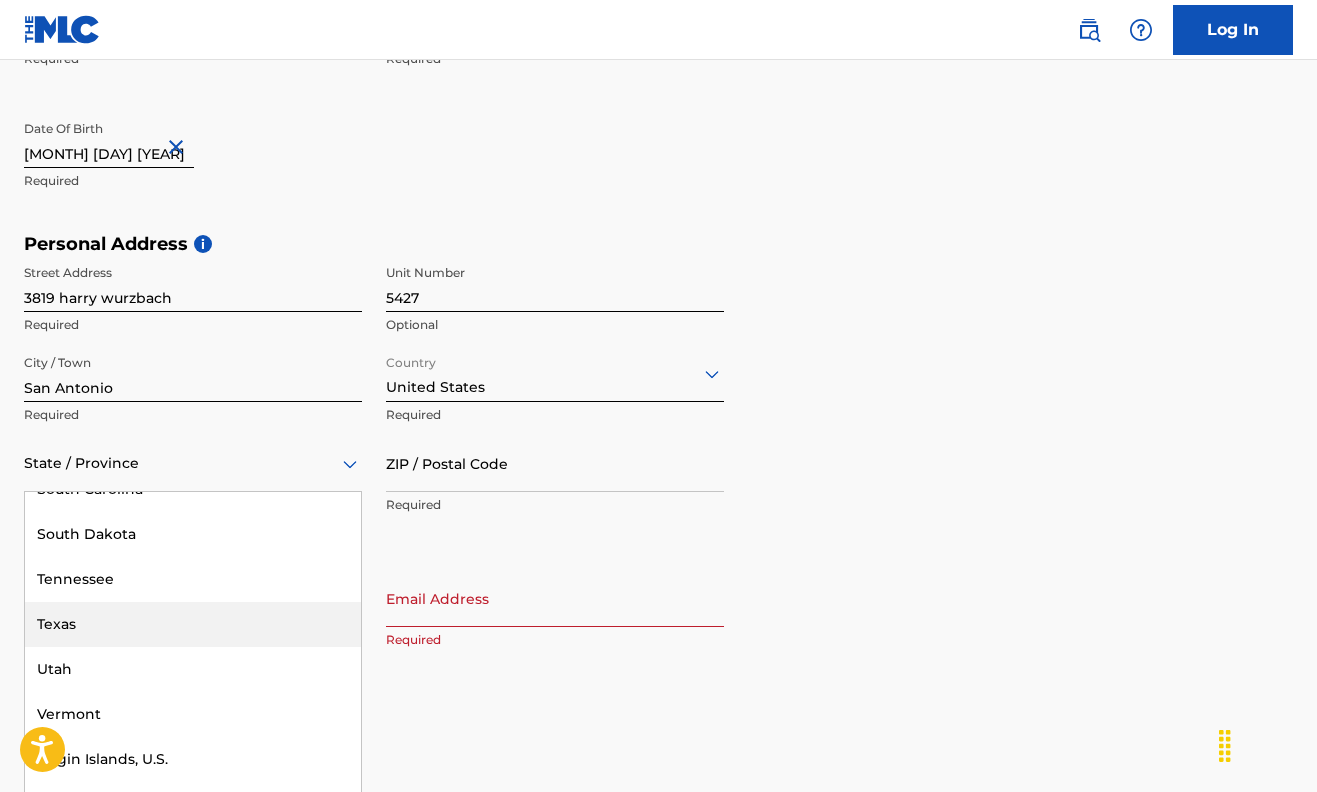 scroll, scrollTop: 2056, scrollLeft: 0, axis: vertical 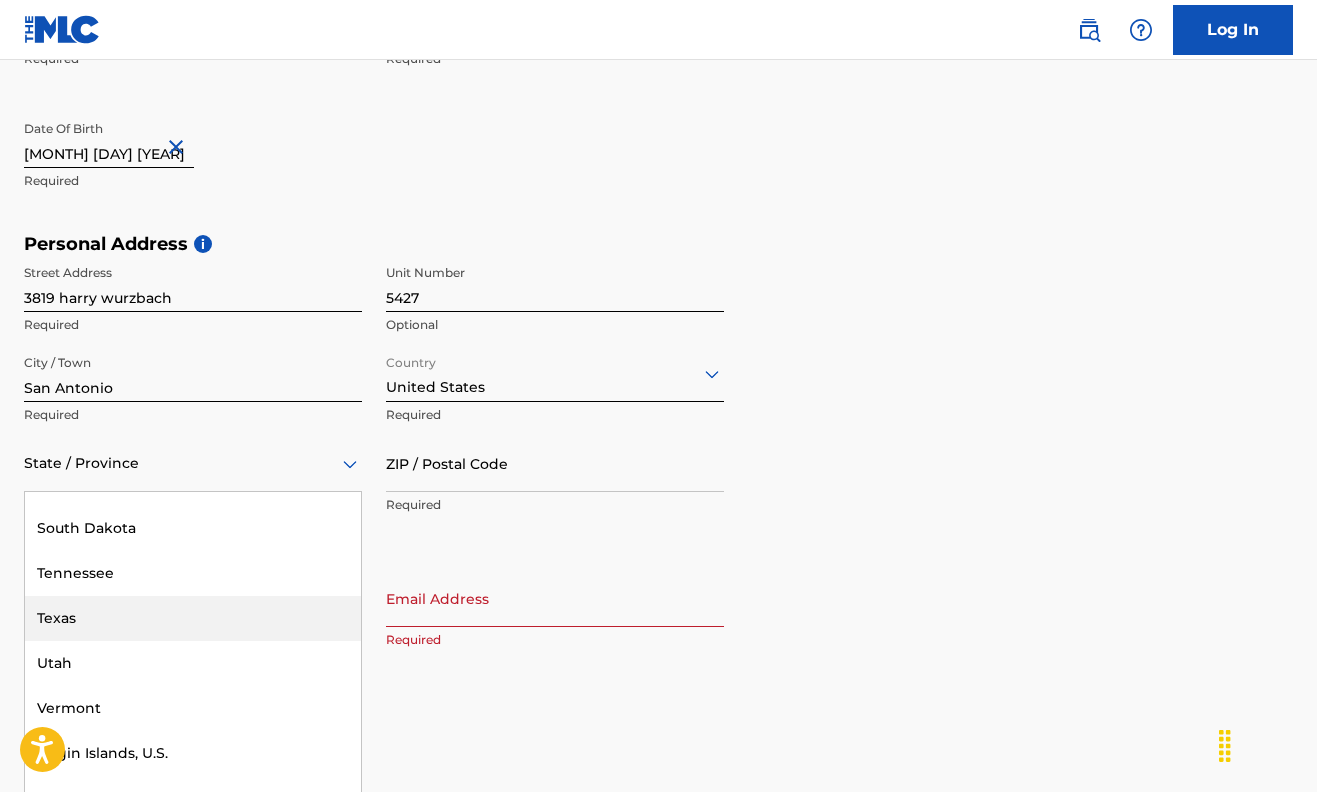 click on "Texas" at bounding box center (193, 618) 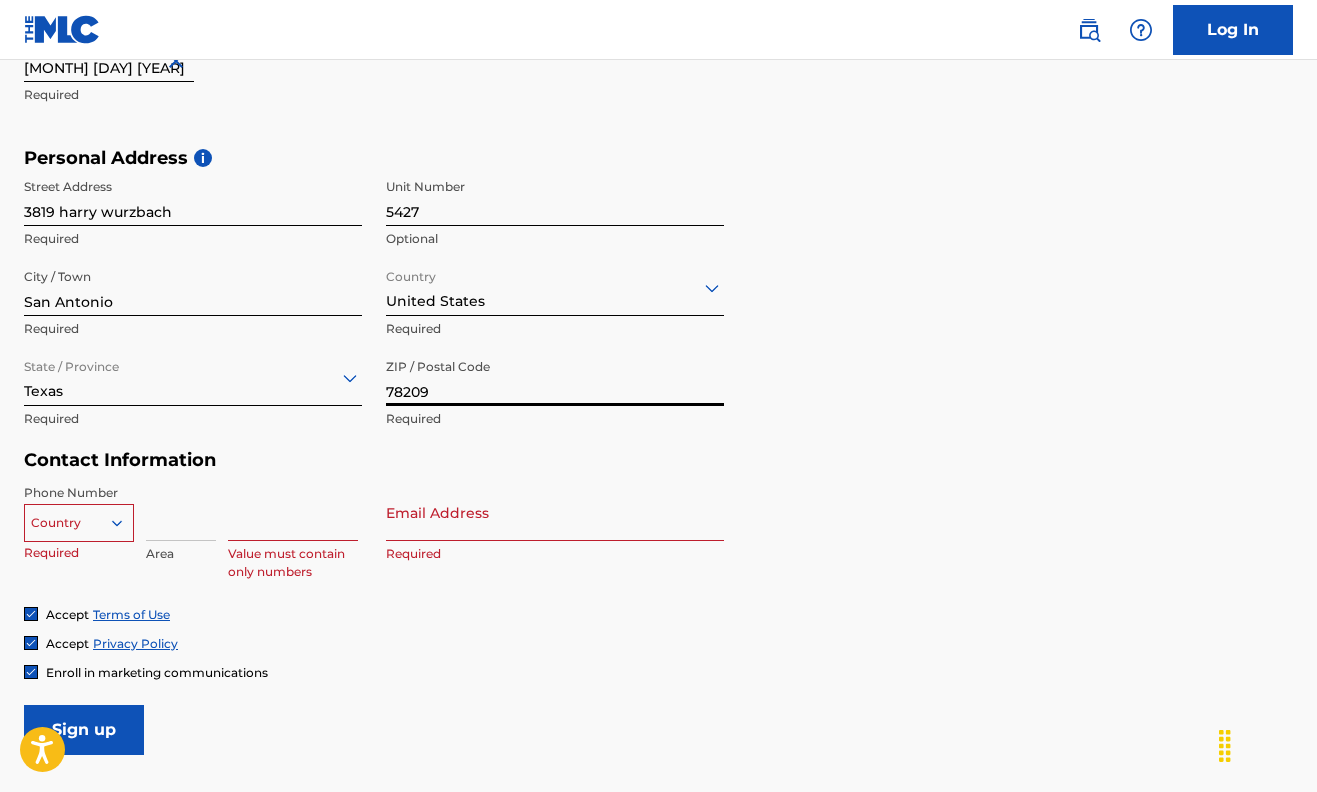 type on "78209" 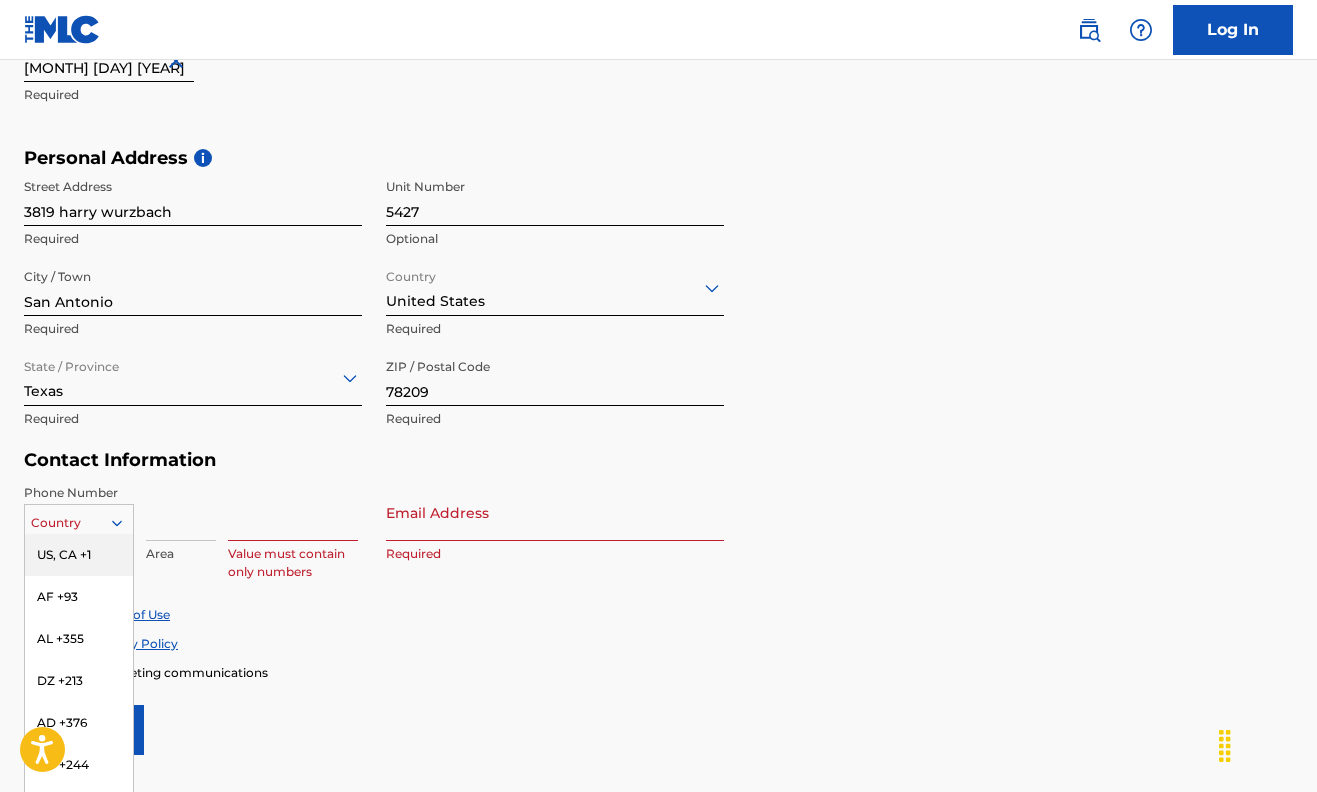 scroll, scrollTop: 642, scrollLeft: 0, axis: vertical 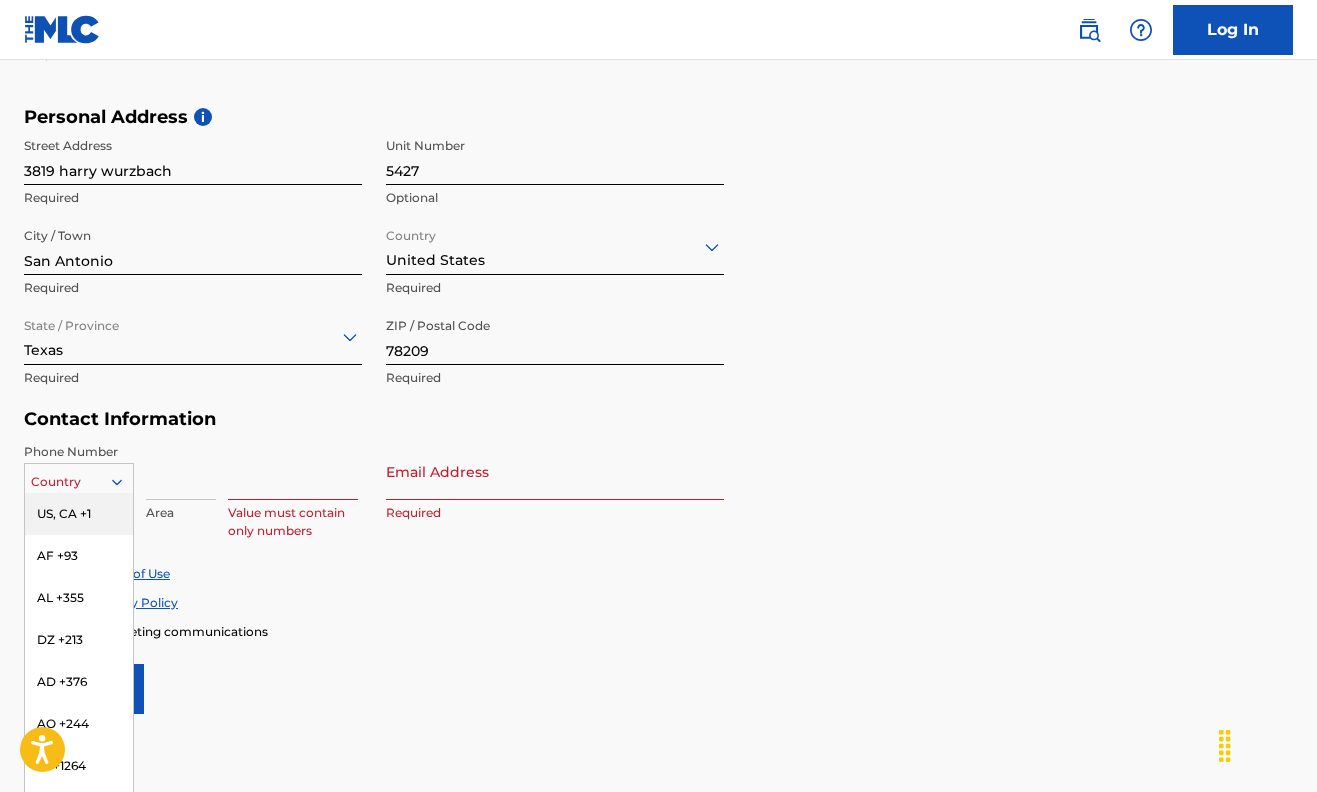 click on "US, CA +1, 1 of 216. 216 results available. Use Up and Down to choose options, press Enter to select the currently focused option, press Escape to exit the menu, press Tab to select the option and exit the menu. Country US, CA +1 AF +93 AL +355 DZ +213 AD +376 AO +244 AI +1264 AG +1268 AR +54 AM +374 AW +297 AU +61 AT +43 AZ +994 BS +1242 BH +973 BD +880 BB +1246 BY +375 BE +32 BZ +501 BJ +229 BM +1441 BT +975 BO +591 BA +387 BW +267 BR +55 BN +673 BG +359 BF +226 BI +257 KH +855 CM +237 CV +238 KY +1345 CF +236 TD +235 CL +56 CN +86 CO +57 KM +269 CG, CD +242 CK +682 CR +506 CI +225 HR +385 CU +53 CY +357 CZ +420 DK +45 DJ +253 DM +1767 DO +1809 EC +593 EG +20 SV +503 GQ +240 ER +291 EE +372 ET +251 FK +500 FO +298 FJ +679 FI +358 FR +33 GF +594 PF +689 GA +241 GM +220 GE +995 DE +49 GH +233 GI +350 GR +30 GL +299 GD +1473 GP +590 GT +502 GN +224 GW +245 GY +592 HT +509 VA, IT +39 HN +504 HK +852 HU +36 IS +354 IN +91 ID +62 IR +98 IQ +964 IE +353 IL +972 JM +1876 JP +81 JO +962 KZ +7 KE +254 KI +686 KP +850" at bounding box center (79, 478) 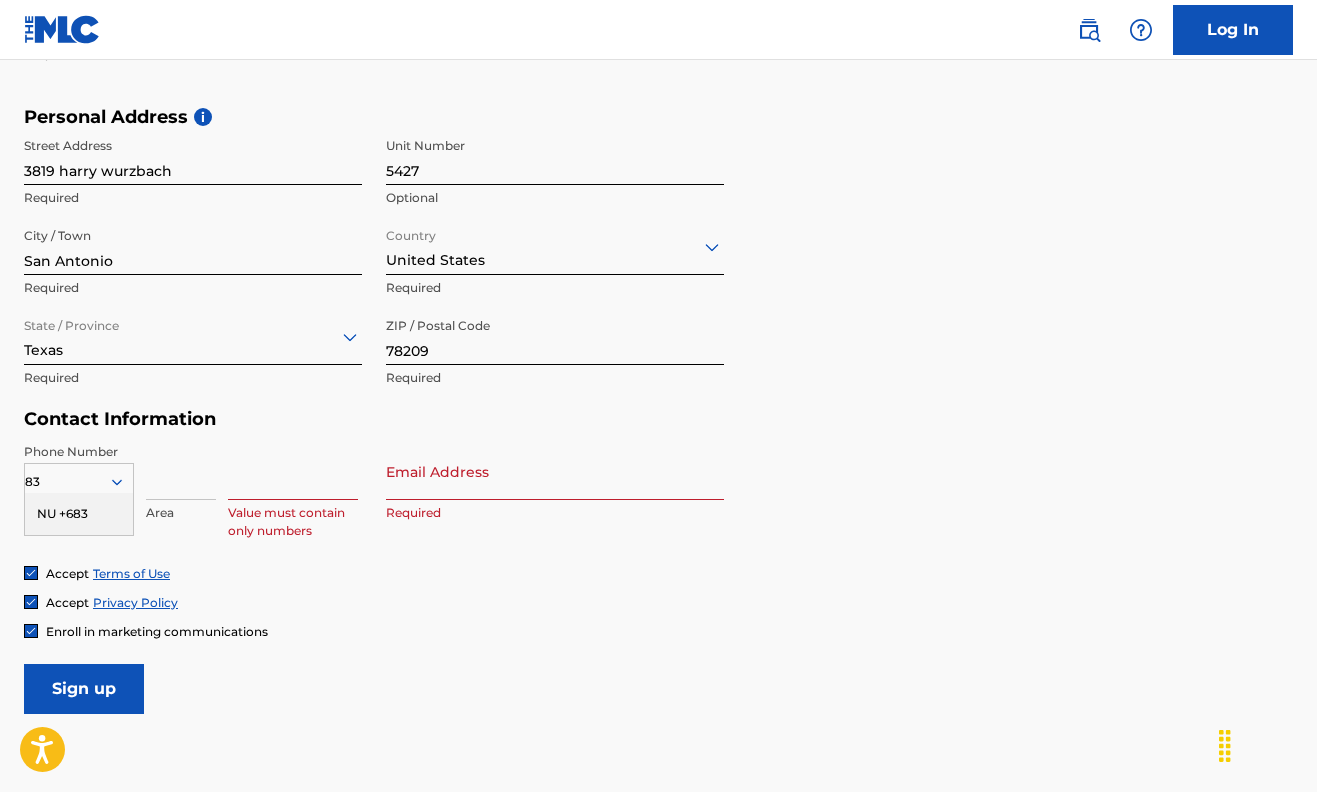 scroll, scrollTop: 0, scrollLeft: 0, axis: both 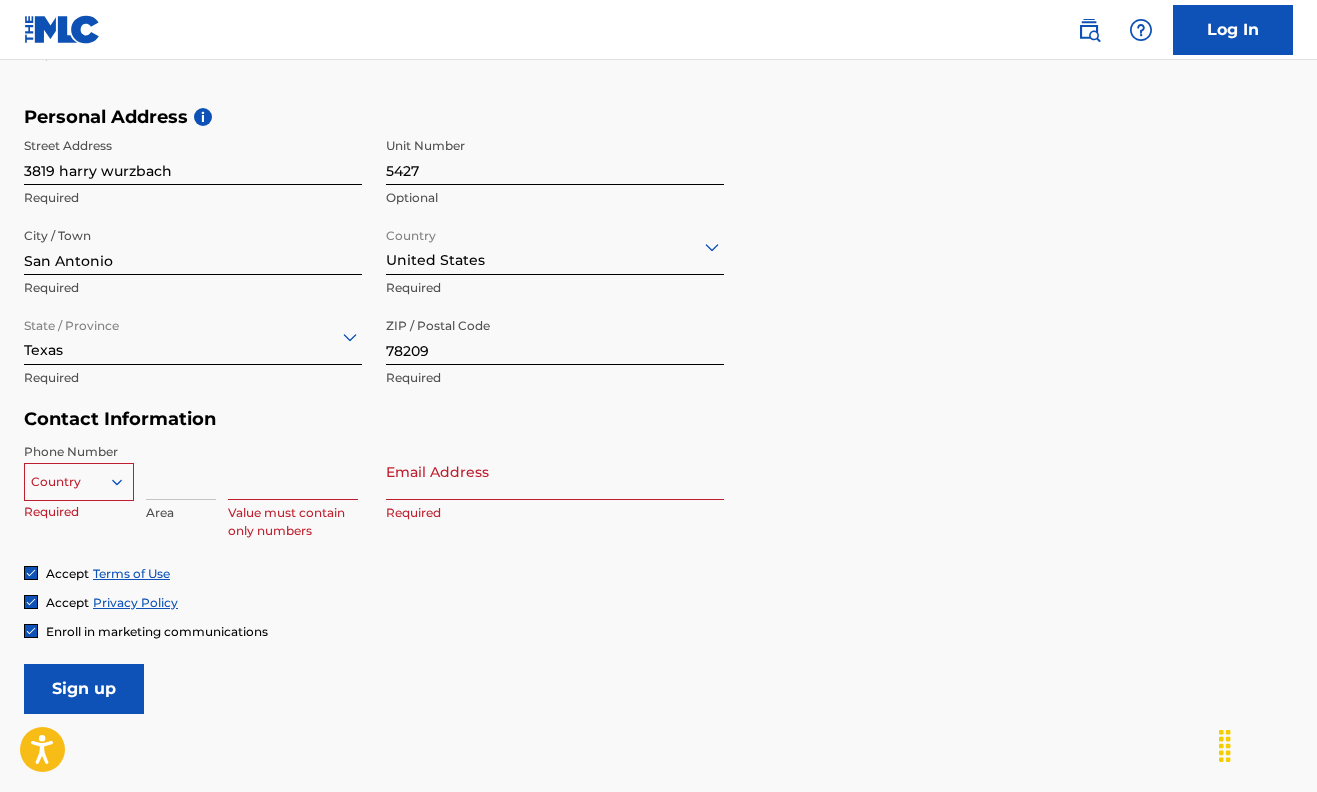 click 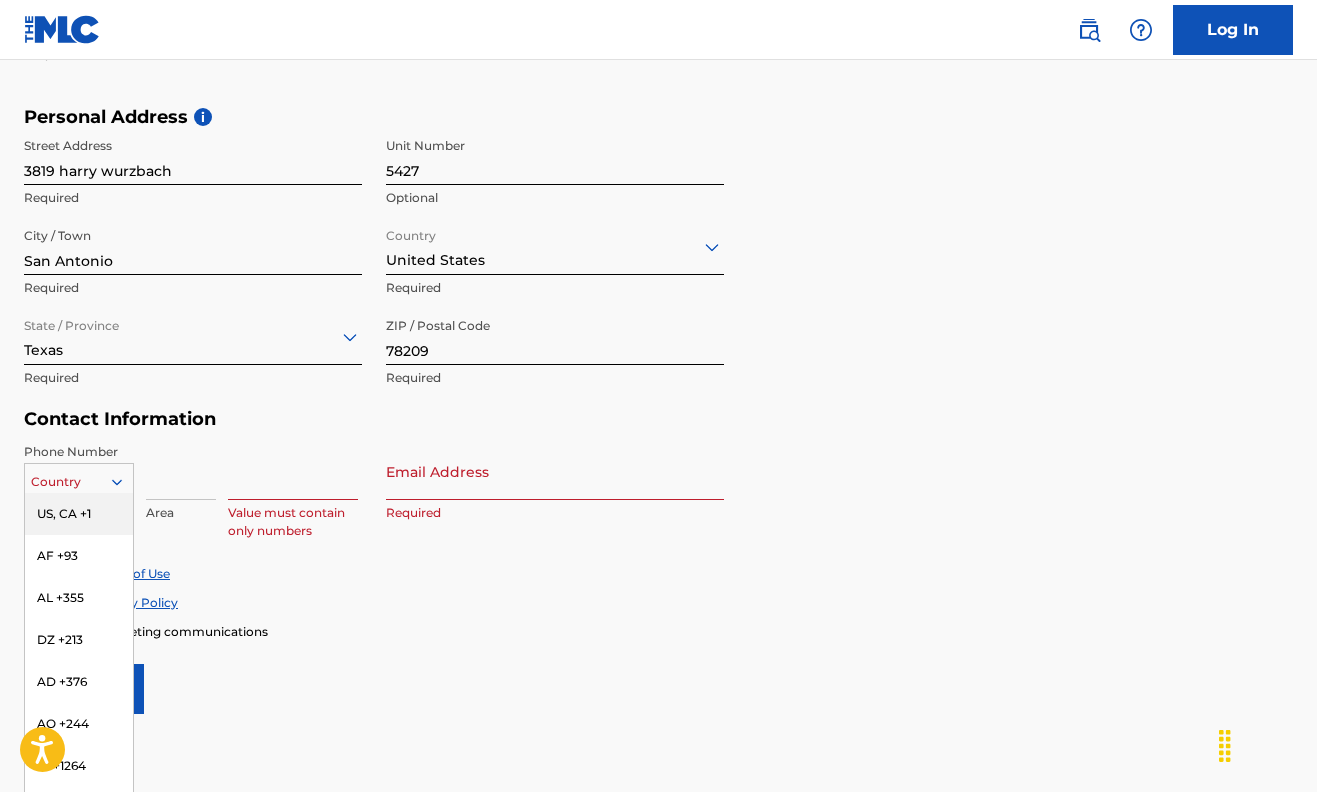 click at bounding box center (79, 482) 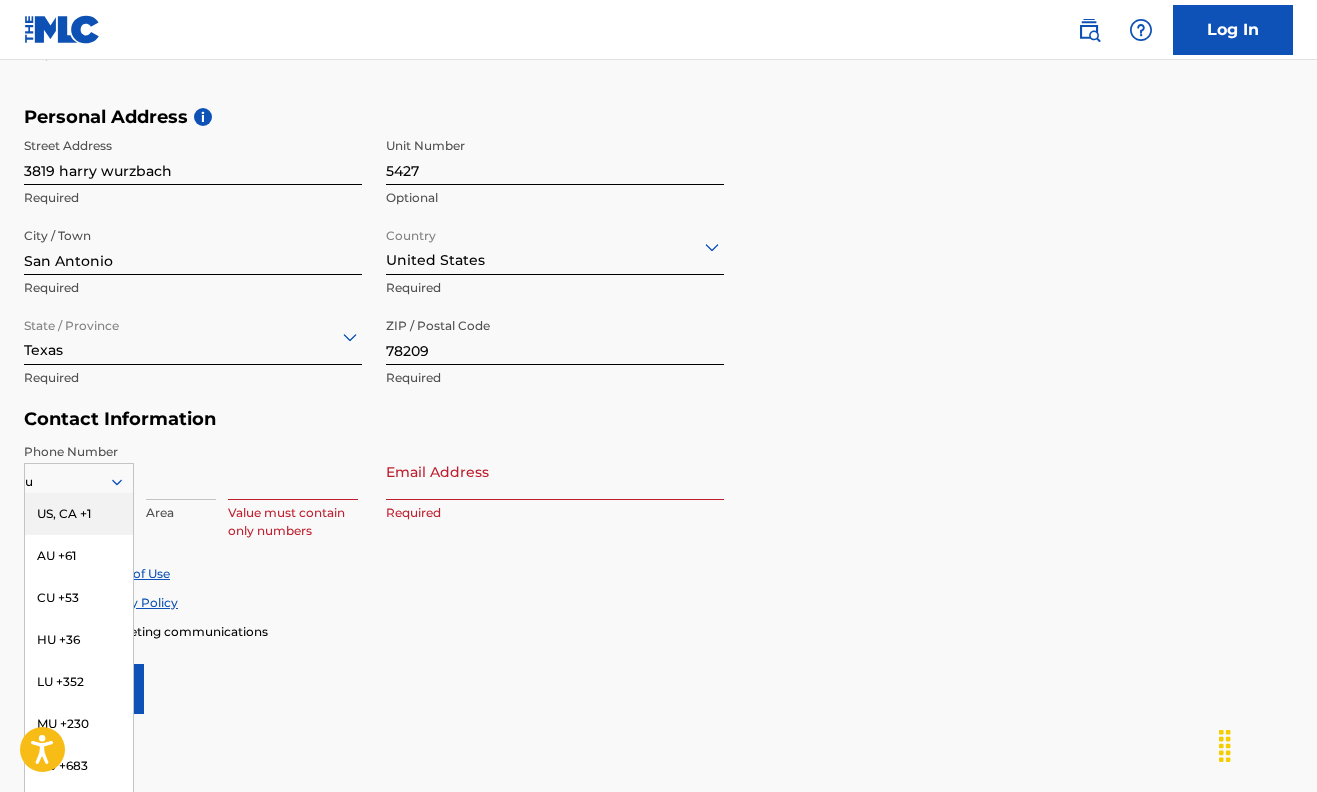 click on "US, CA +1" at bounding box center (79, 514) 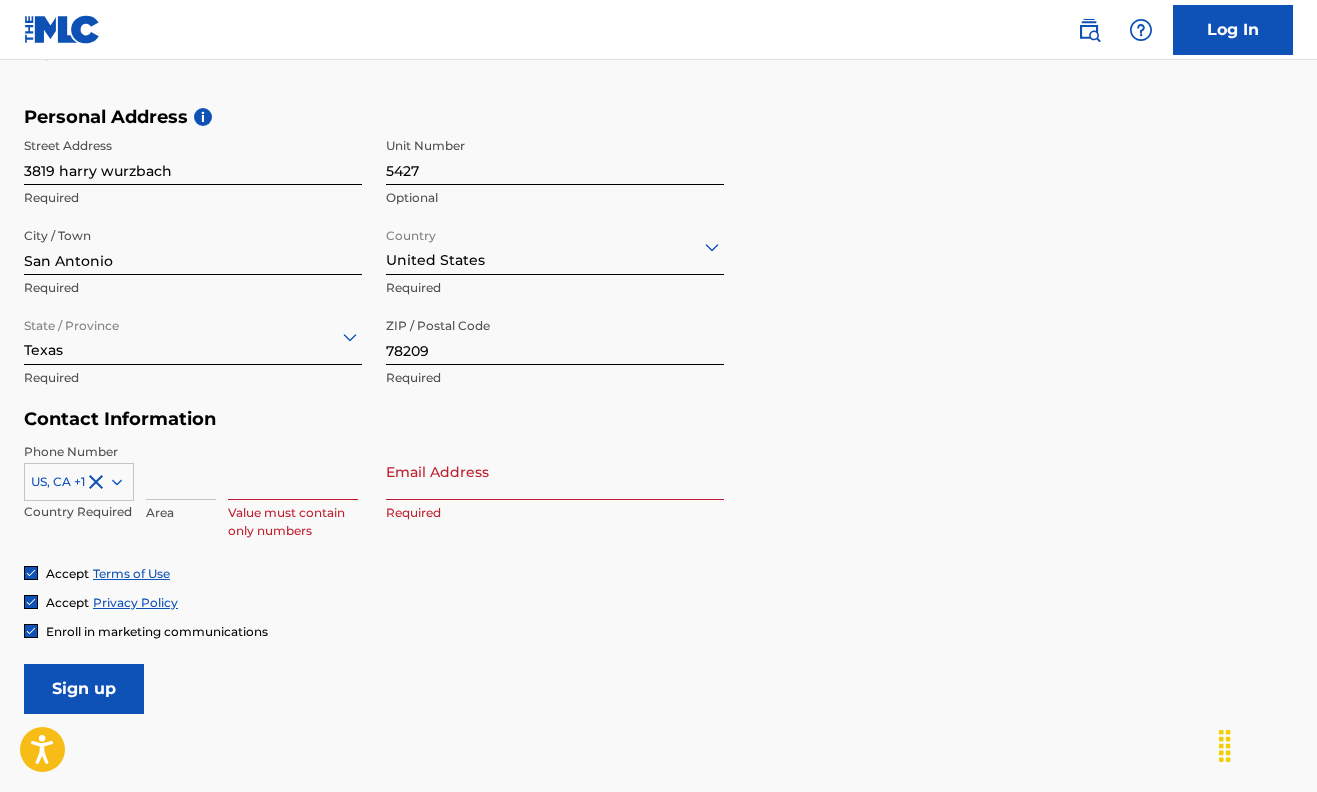 click at bounding box center [181, 471] 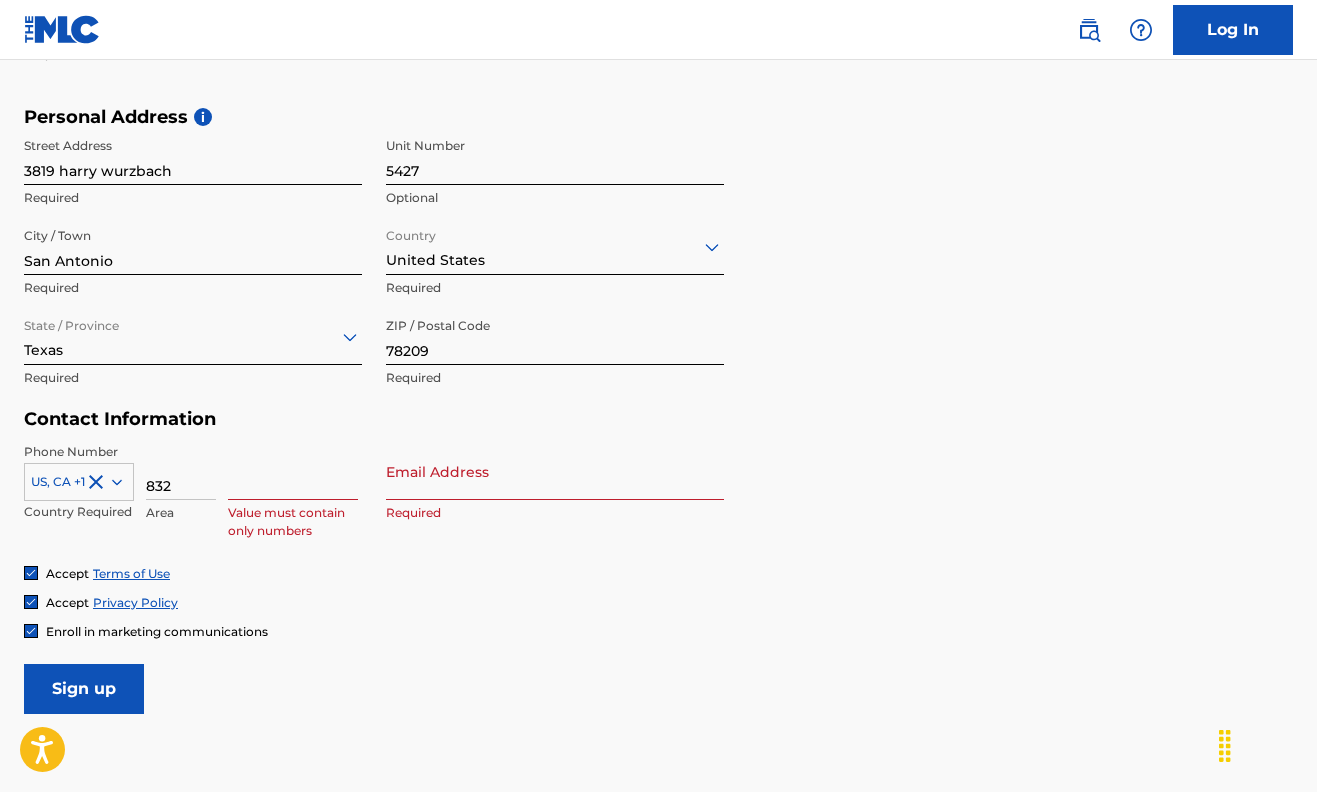type on "832" 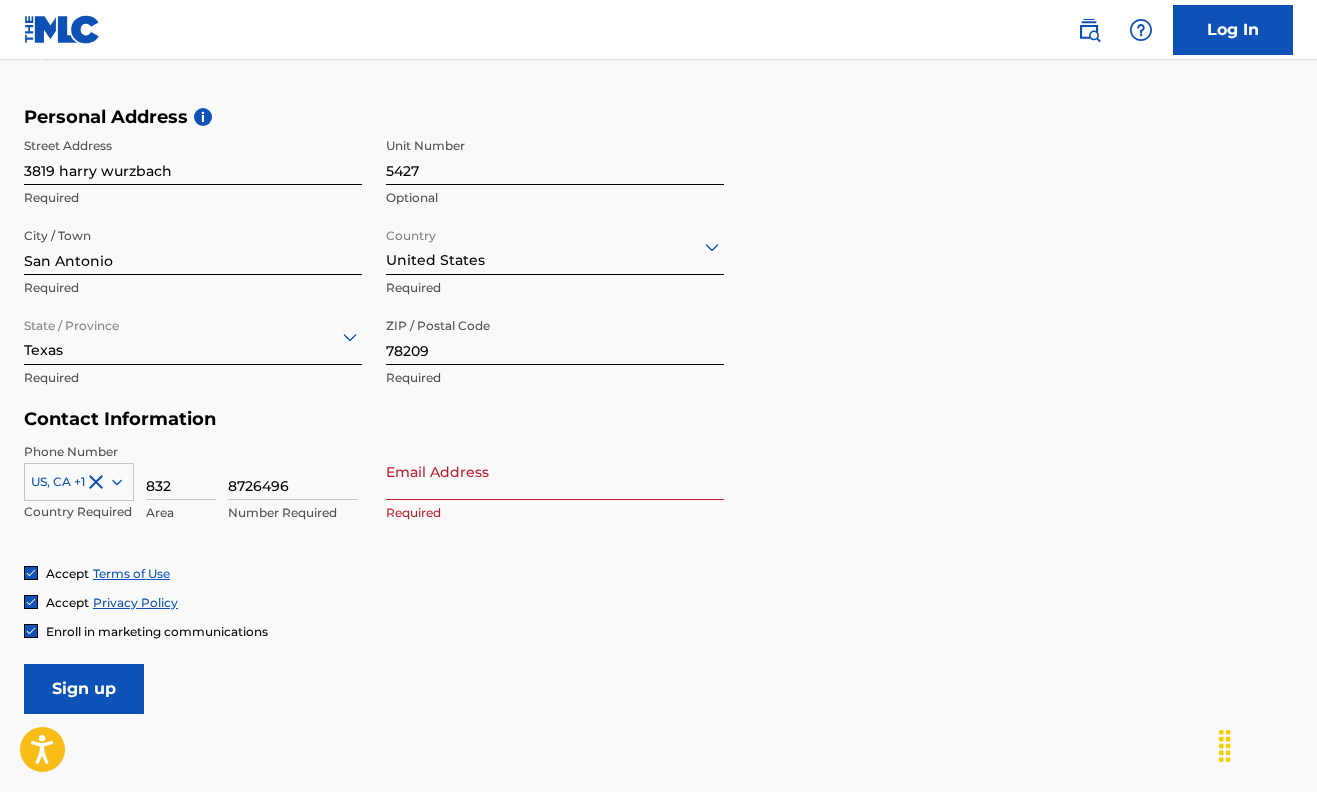 type on "8726496" 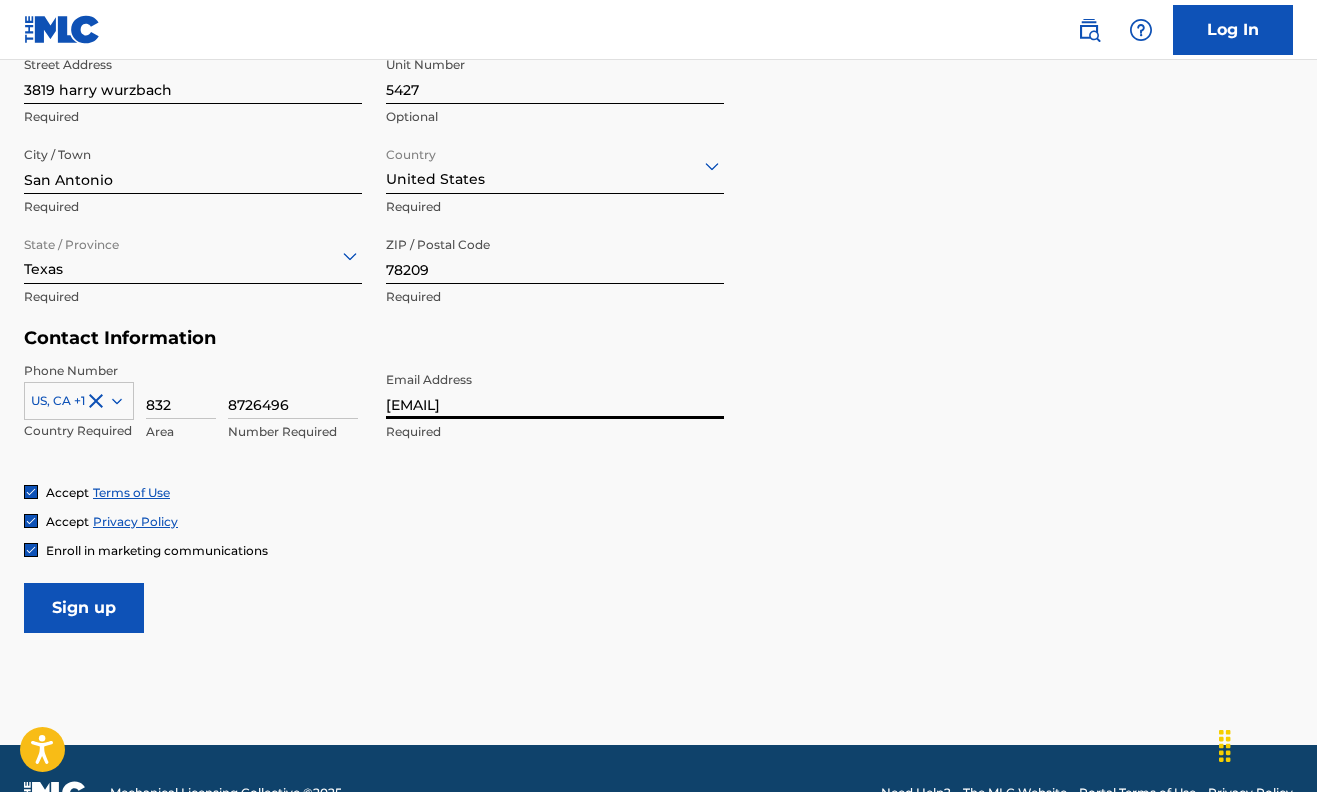 scroll, scrollTop: 717, scrollLeft: 0, axis: vertical 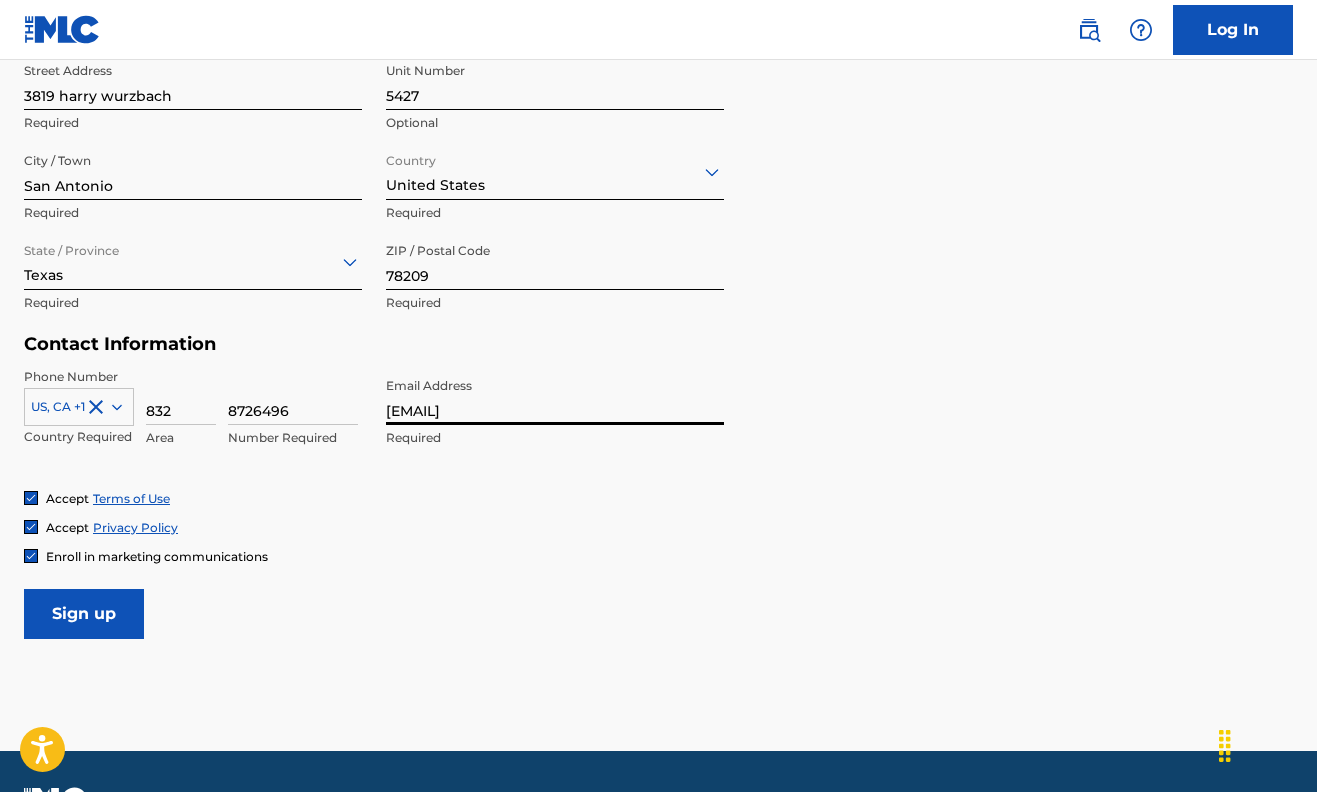 type on "[EMAIL]" 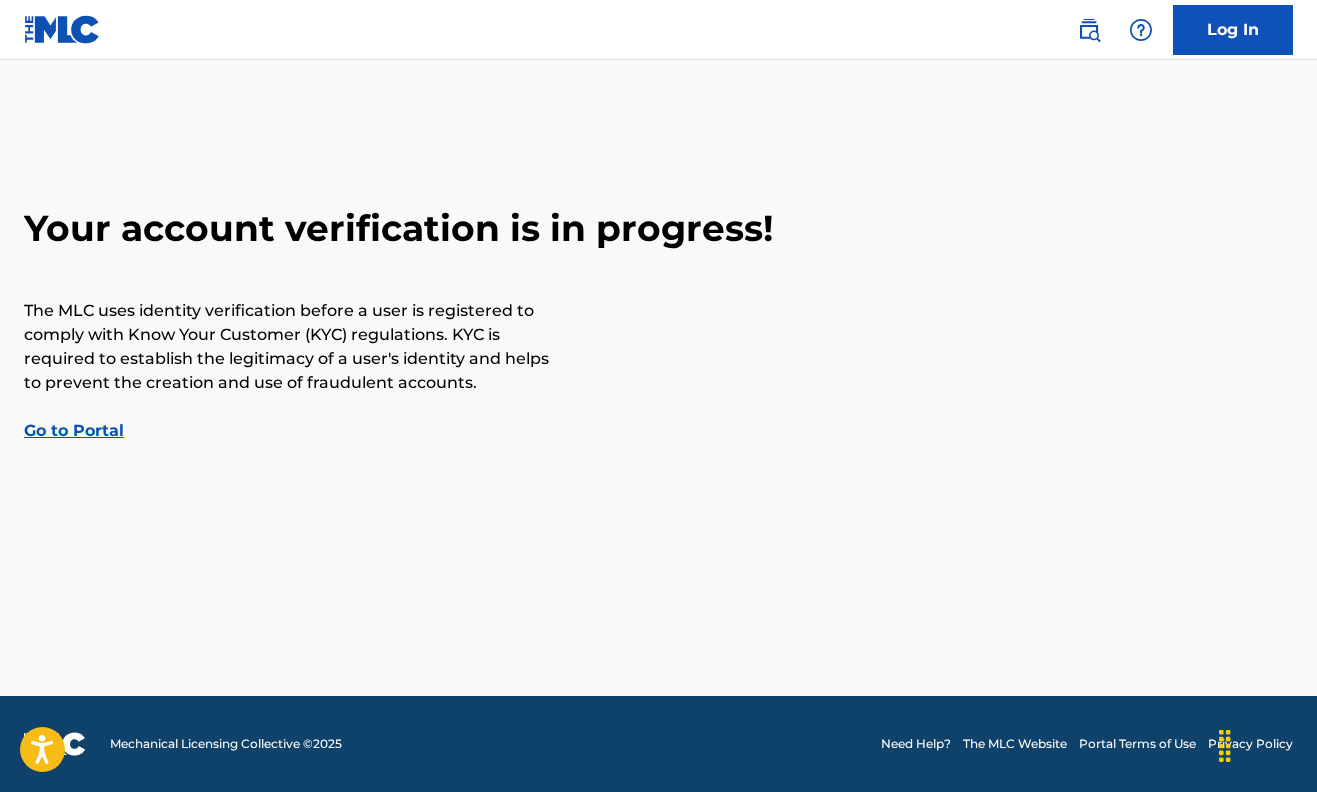 scroll, scrollTop: 0, scrollLeft: 0, axis: both 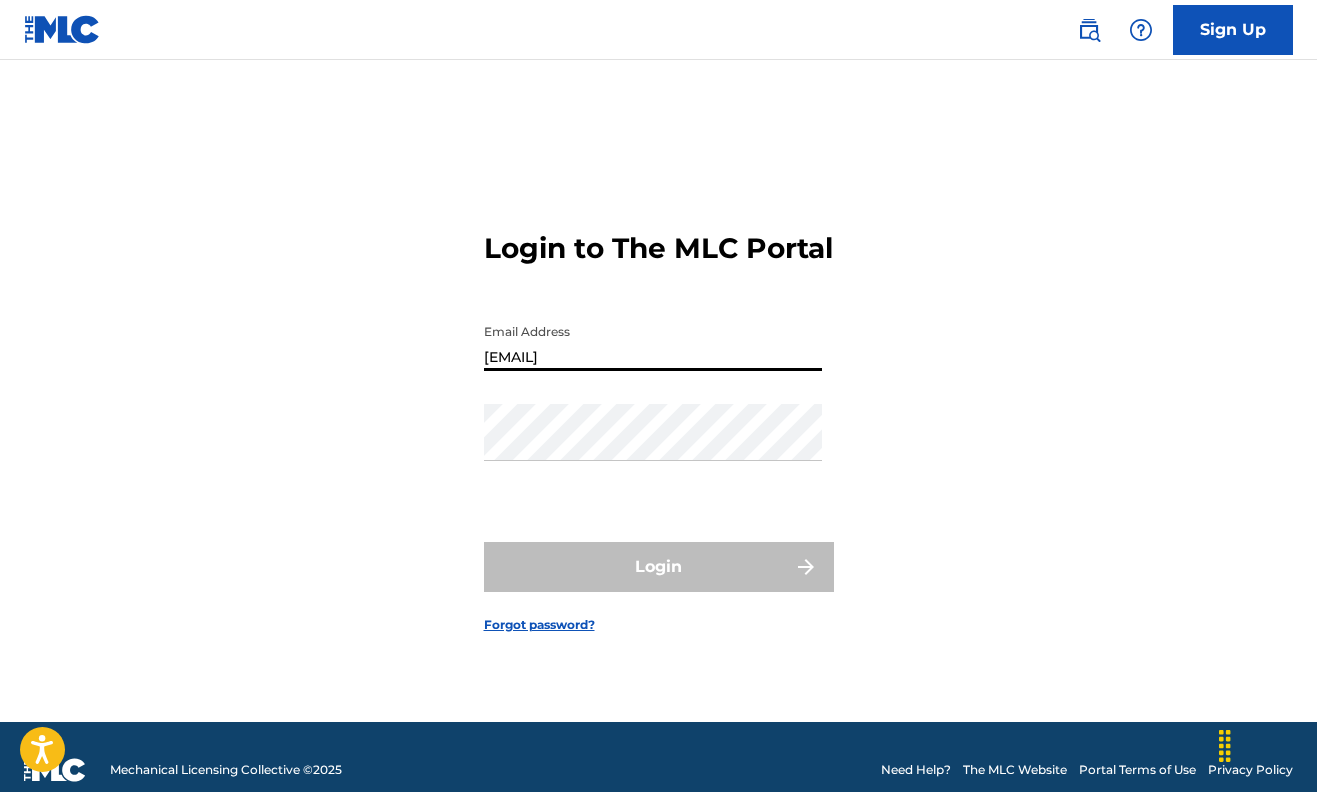 type on "[EMAIL]" 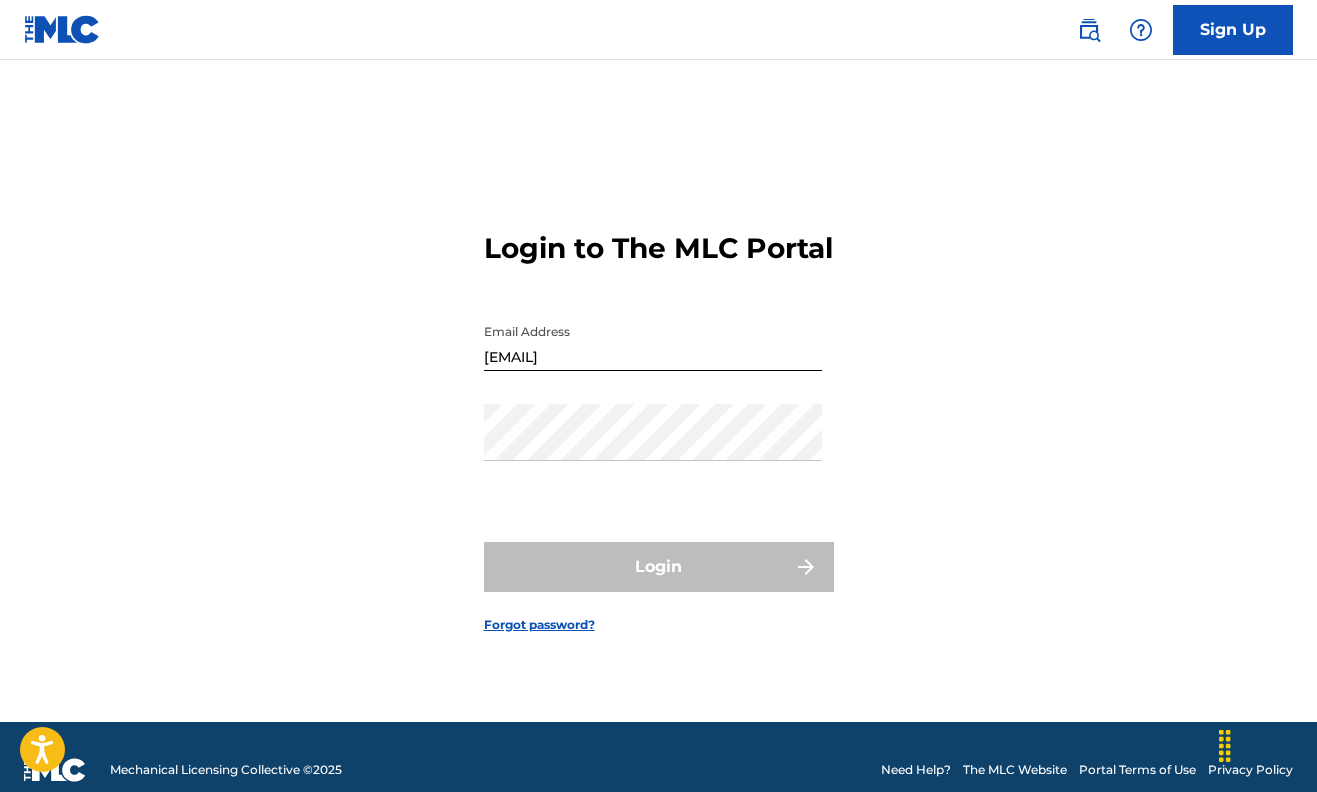 click on "Forgot password?" at bounding box center [539, 625] 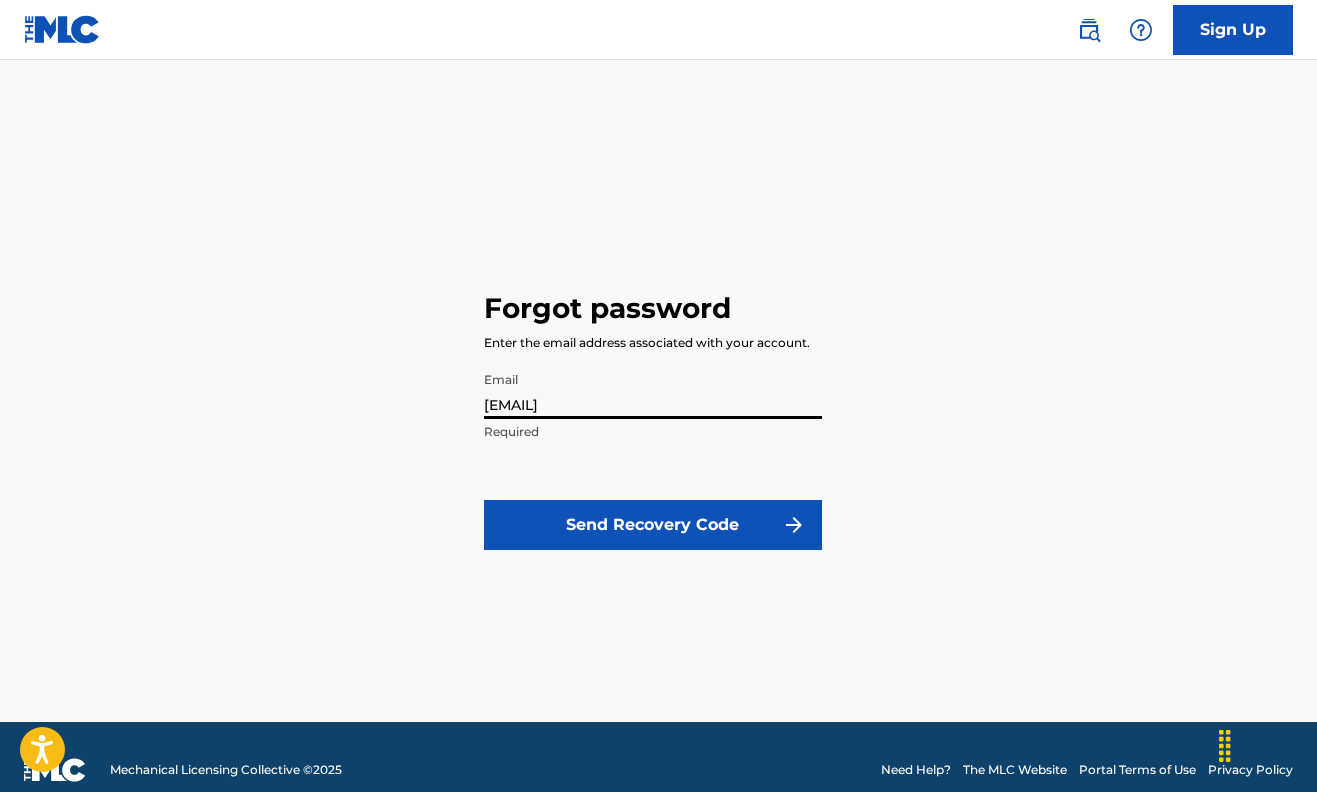 type on "[EMAIL]" 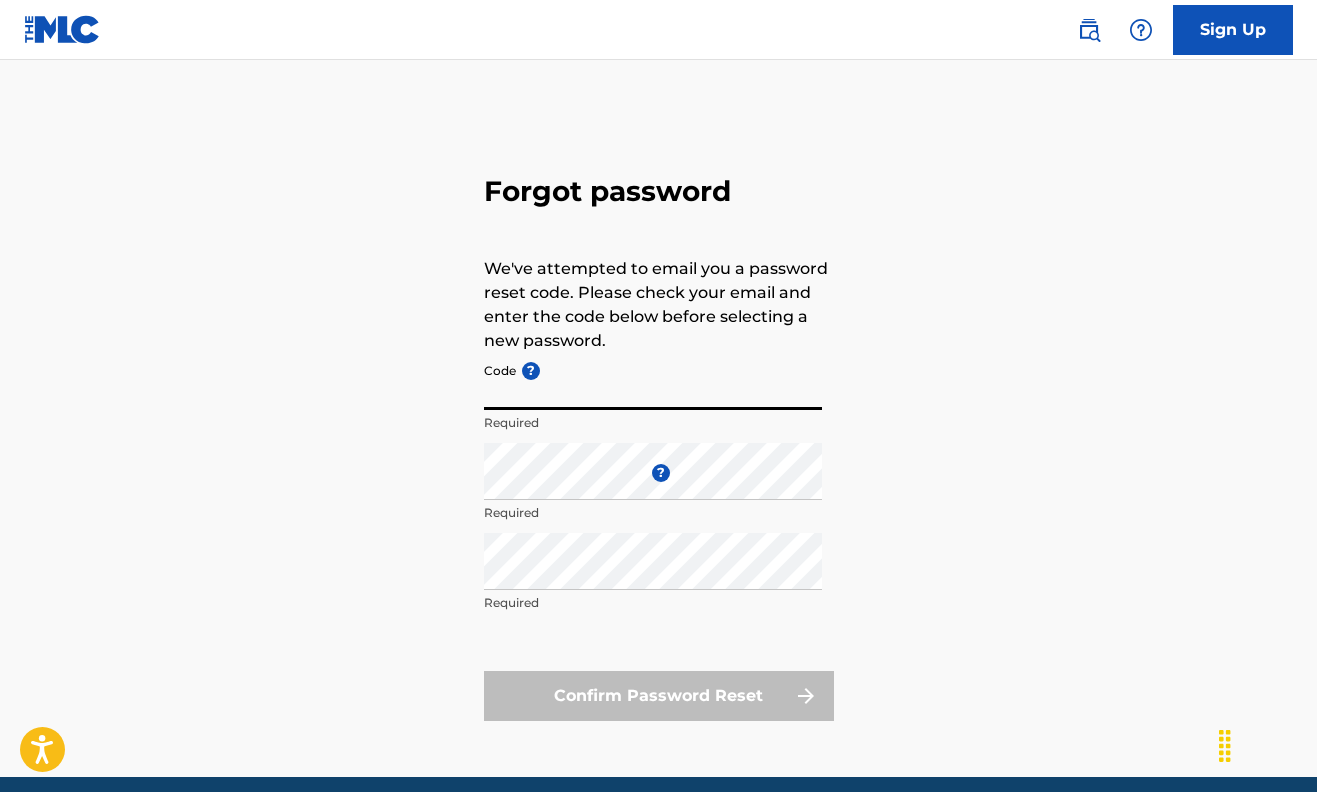 click on "Code ?" at bounding box center [653, 381] 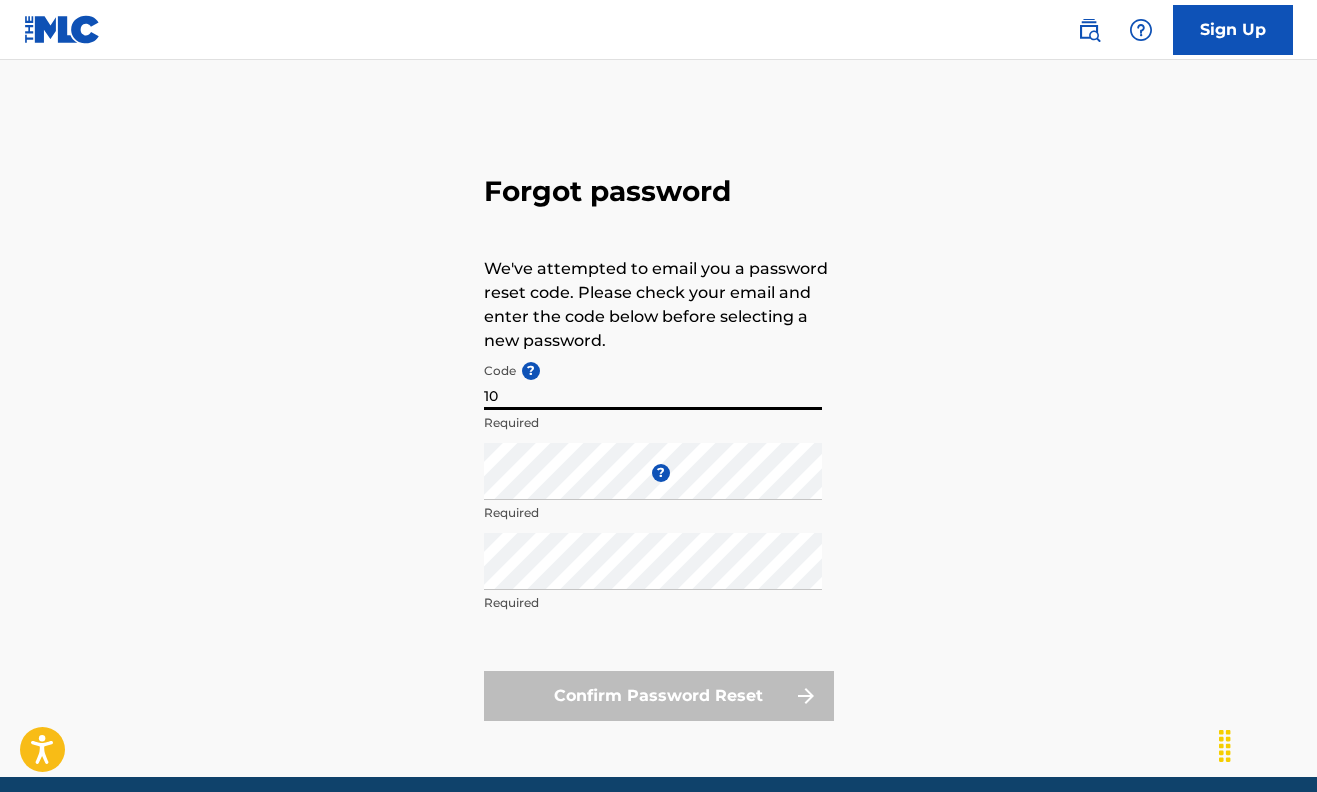 type on "1" 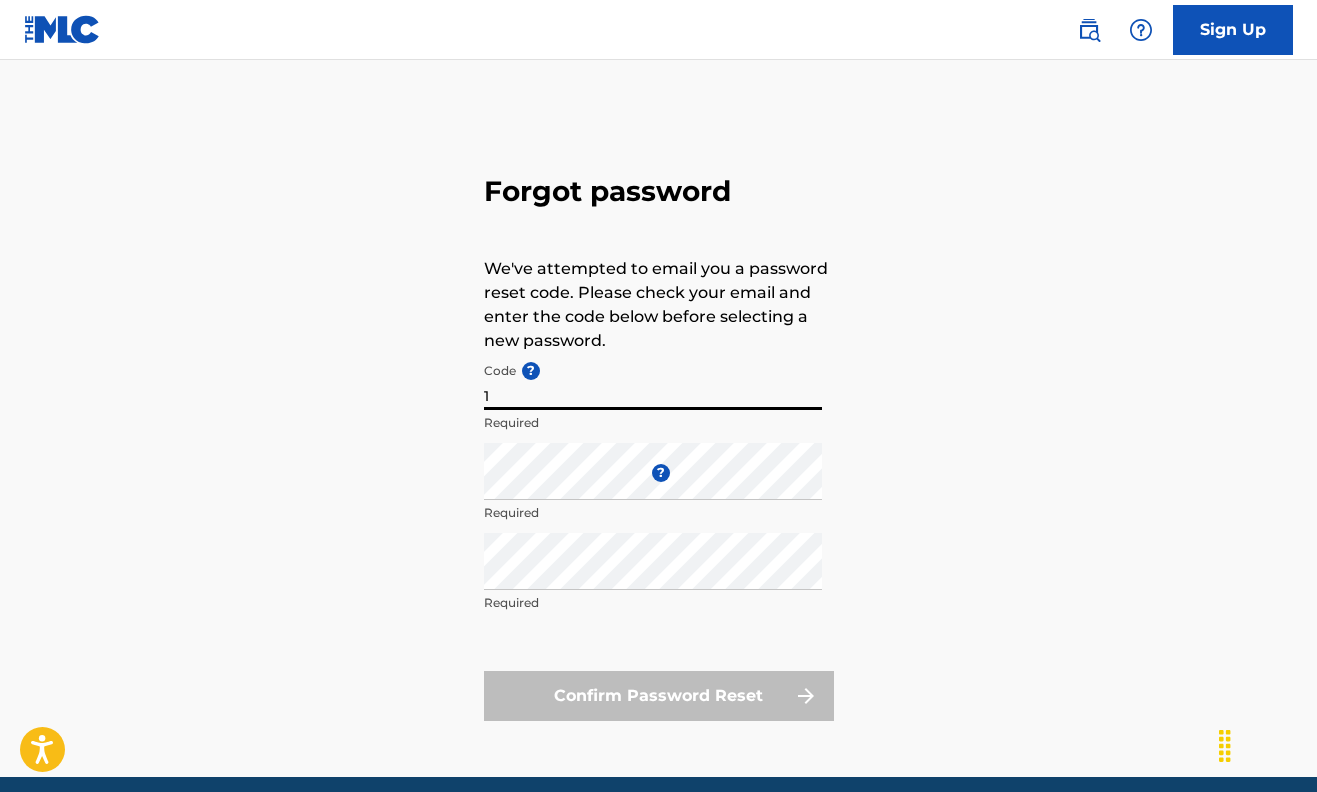 type 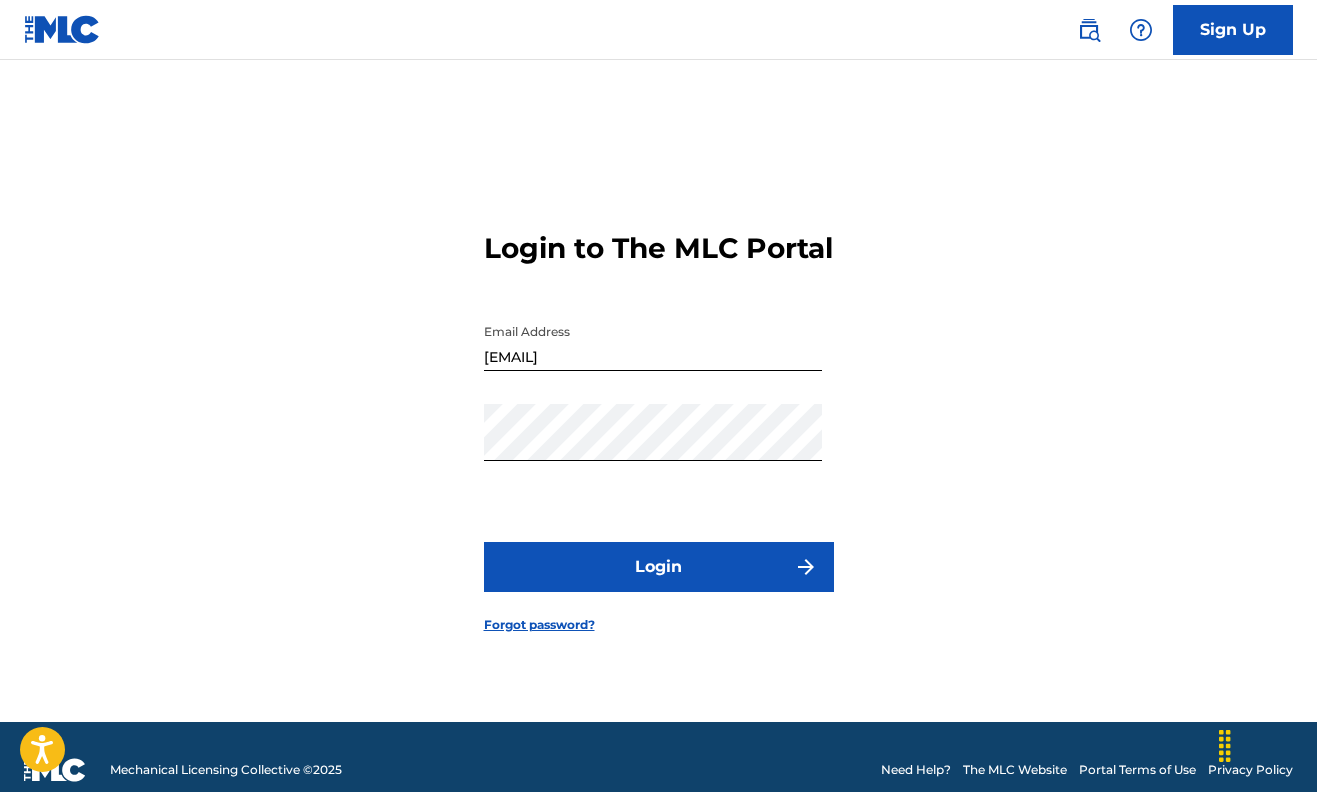 click on "Login to The MLC Portal Email Address [EMAIL] Password Login Forgot password?" at bounding box center (658, 416) 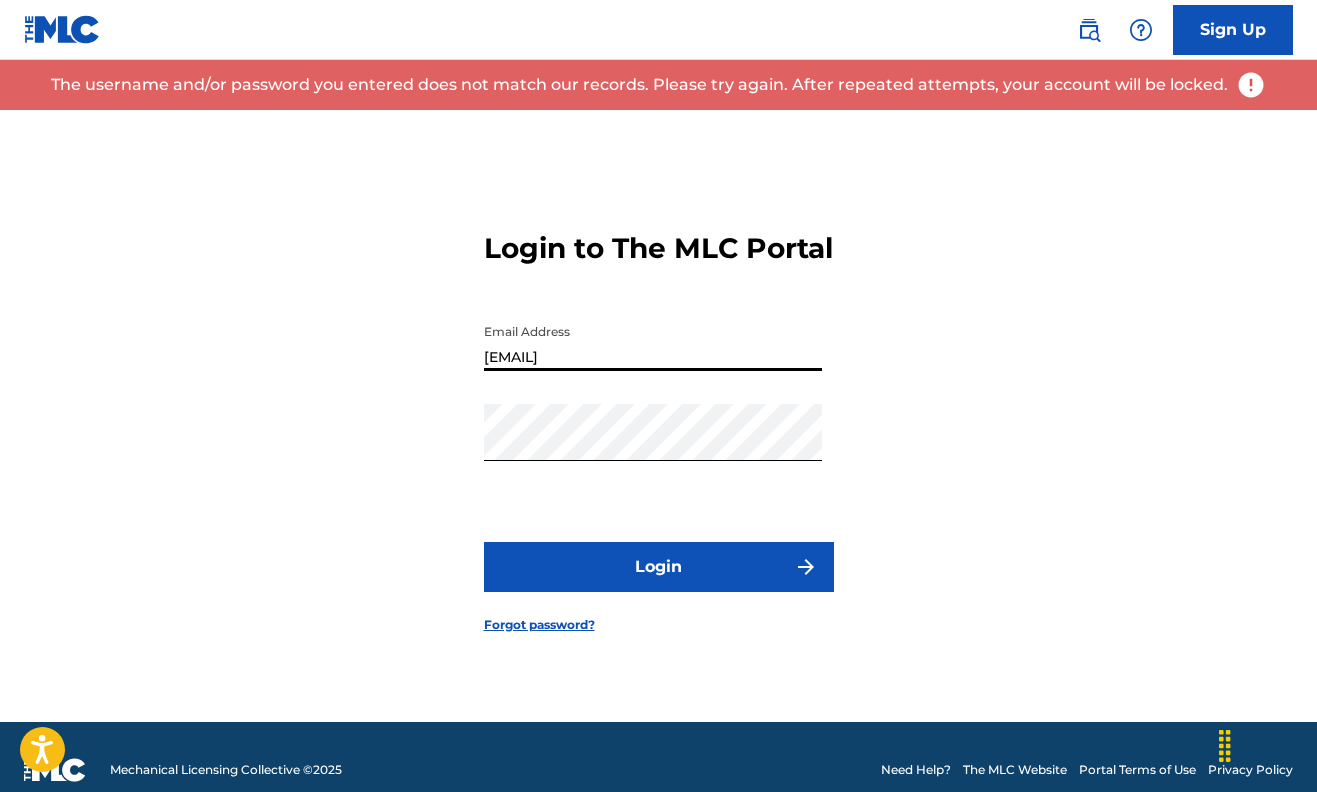 click on "[EMAIL]" at bounding box center (653, 342) 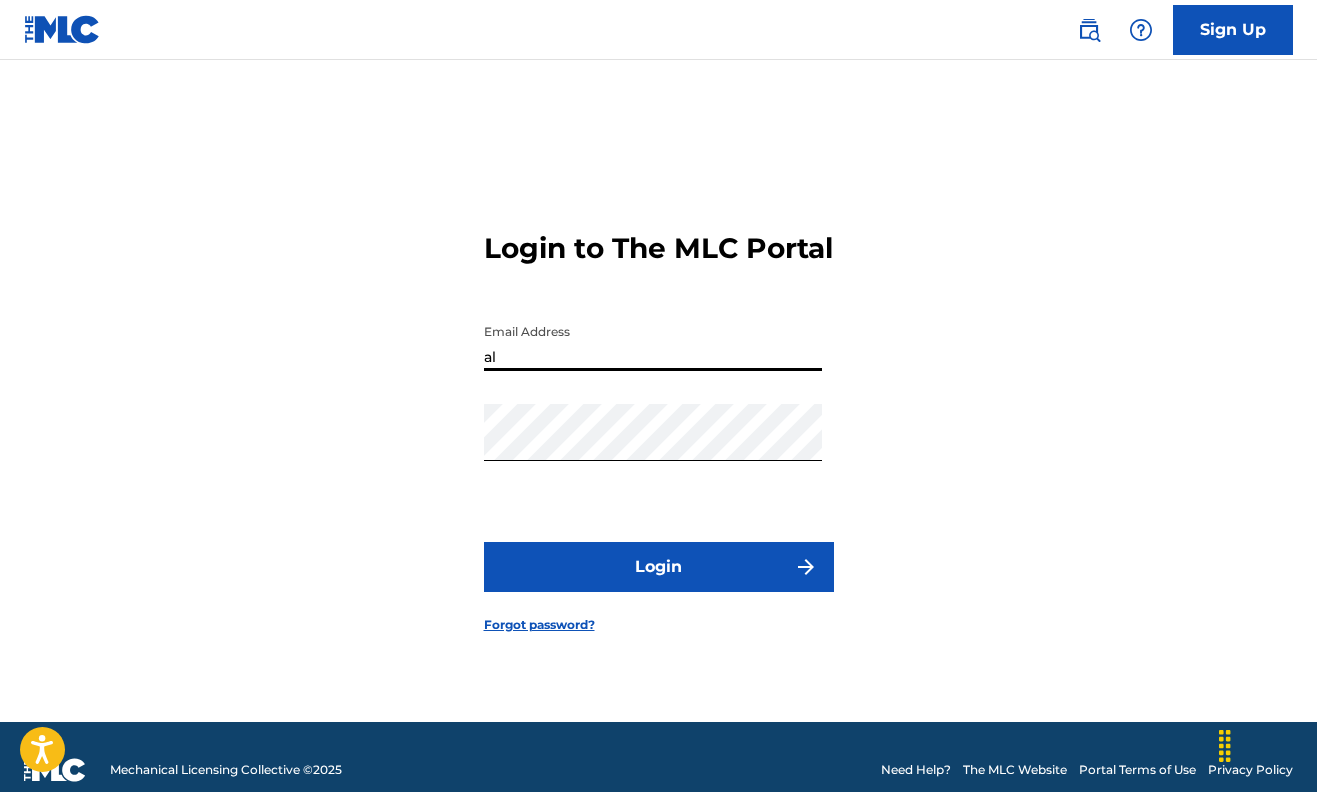 type on "a" 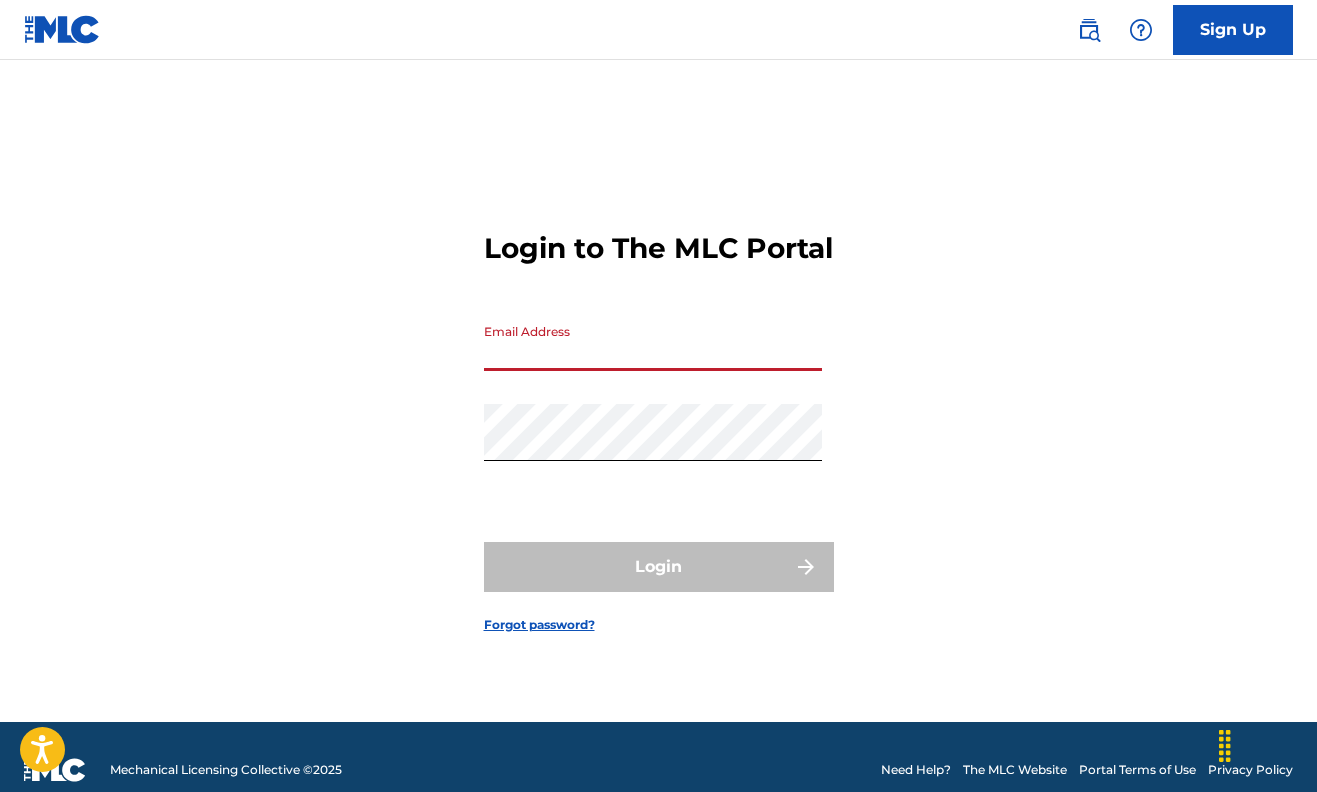 click on "Email Address" at bounding box center [653, 342] 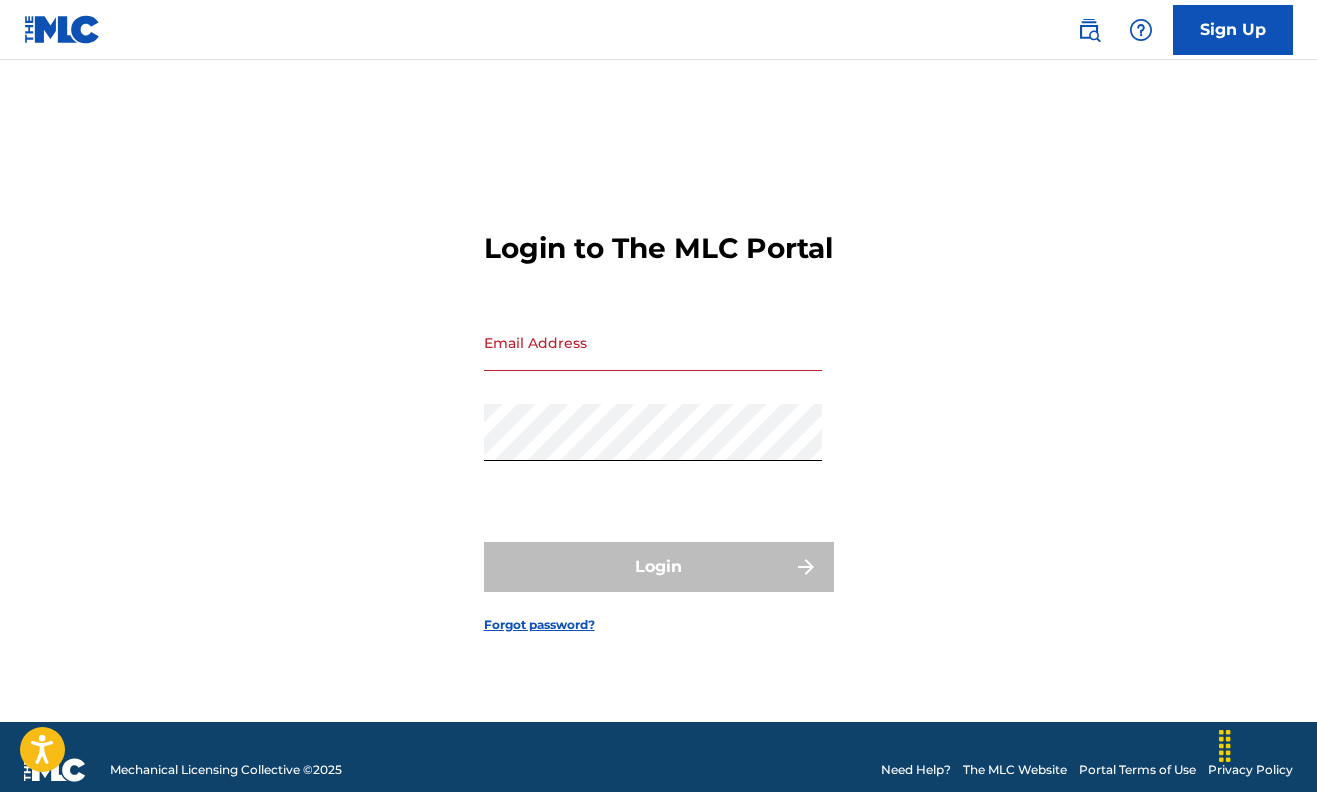 click on "Login to The MLC Portal Email Address Password Login Forgot password?" at bounding box center [658, 416] 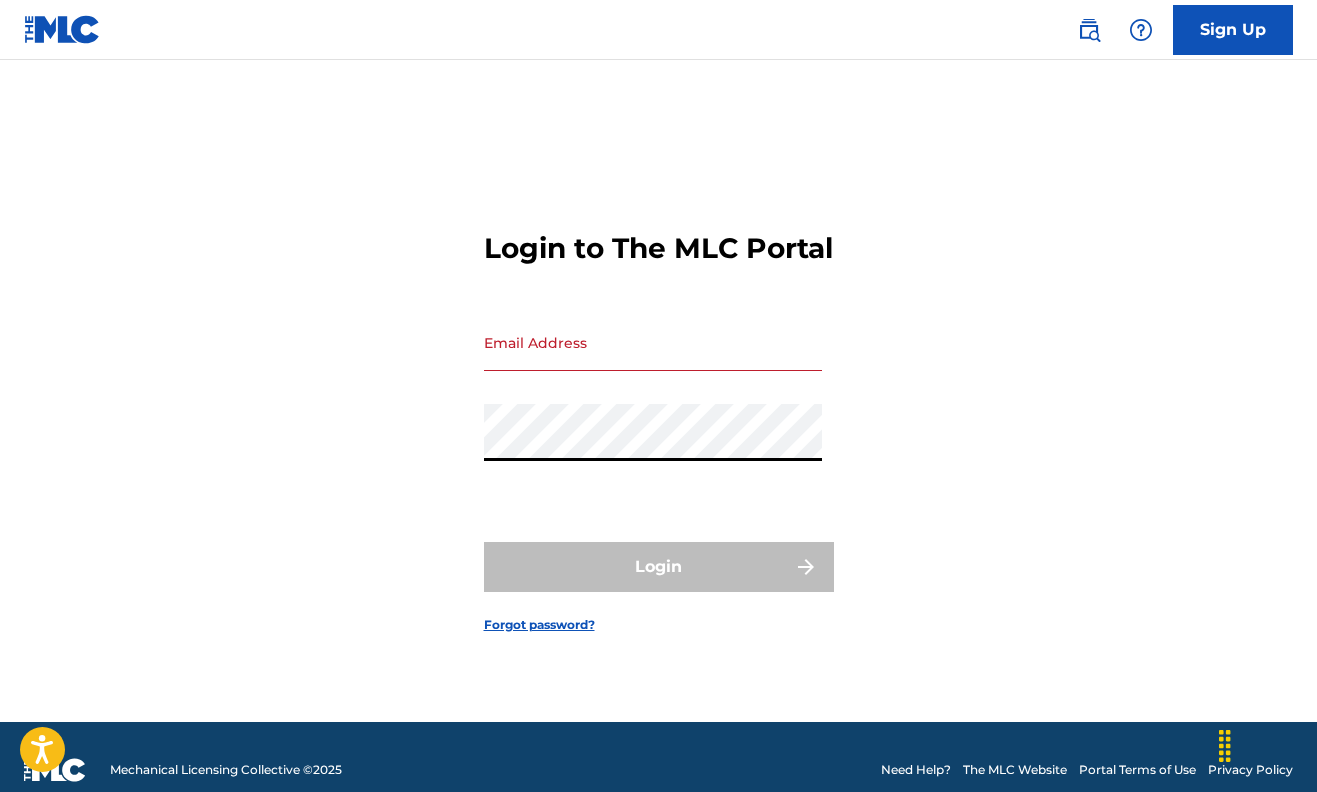 click on "Sign Up" at bounding box center (1233, 30) 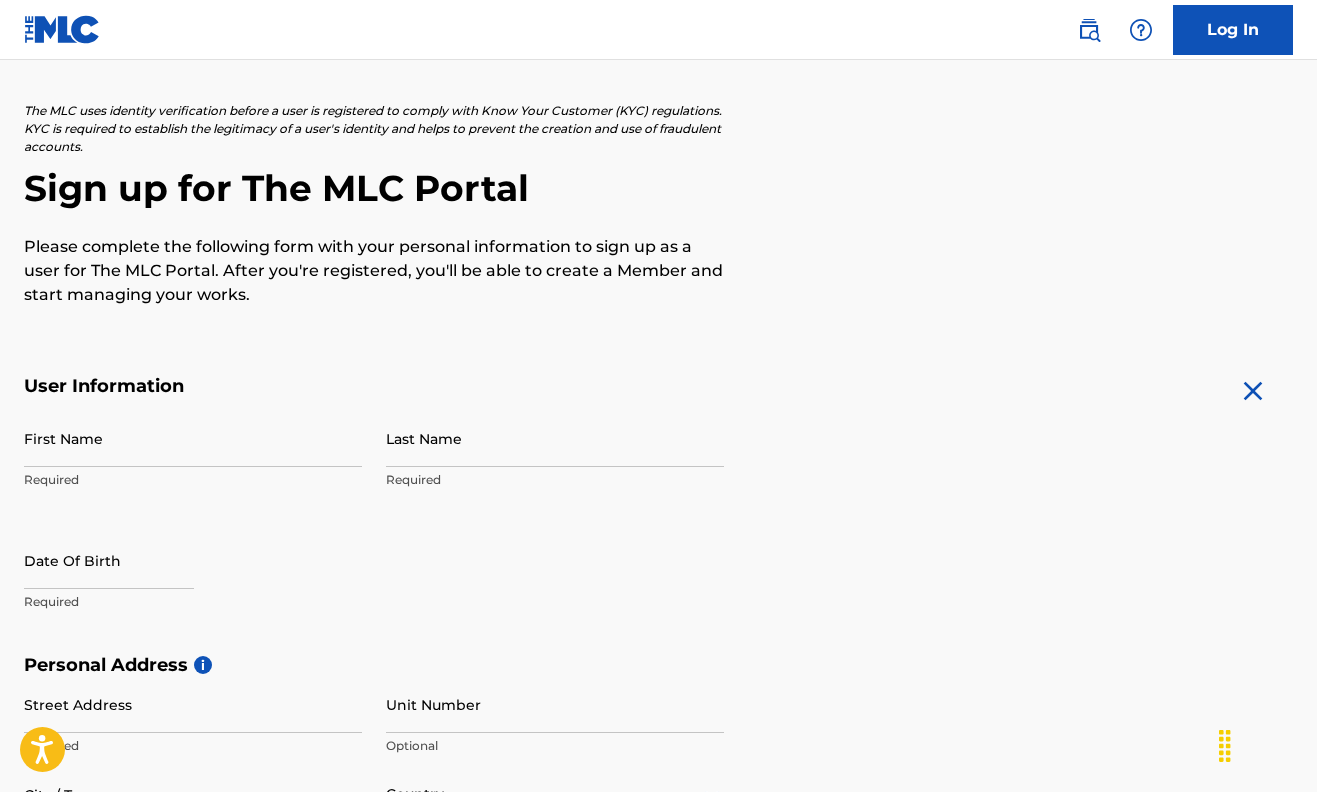scroll, scrollTop: 74, scrollLeft: 0, axis: vertical 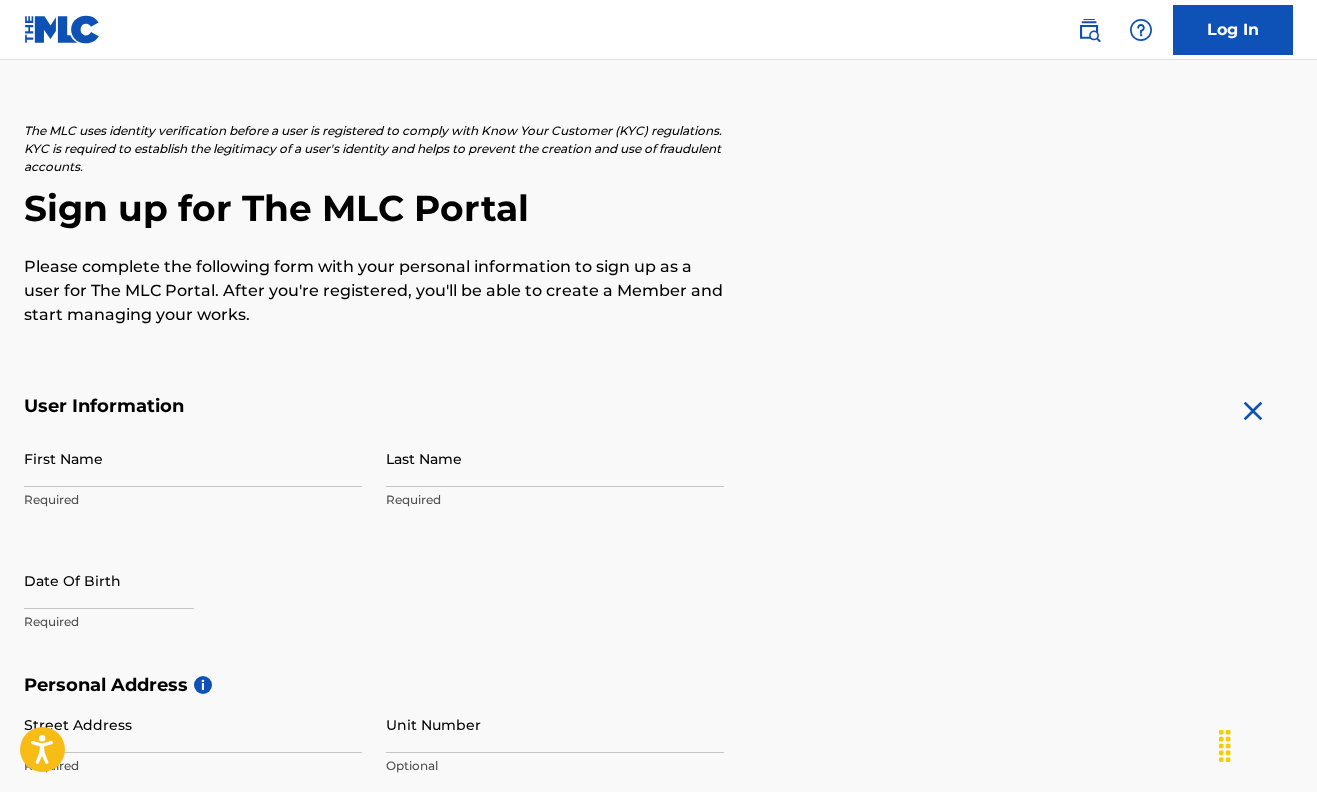 click on "Log In" at bounding box center (1233, 30) 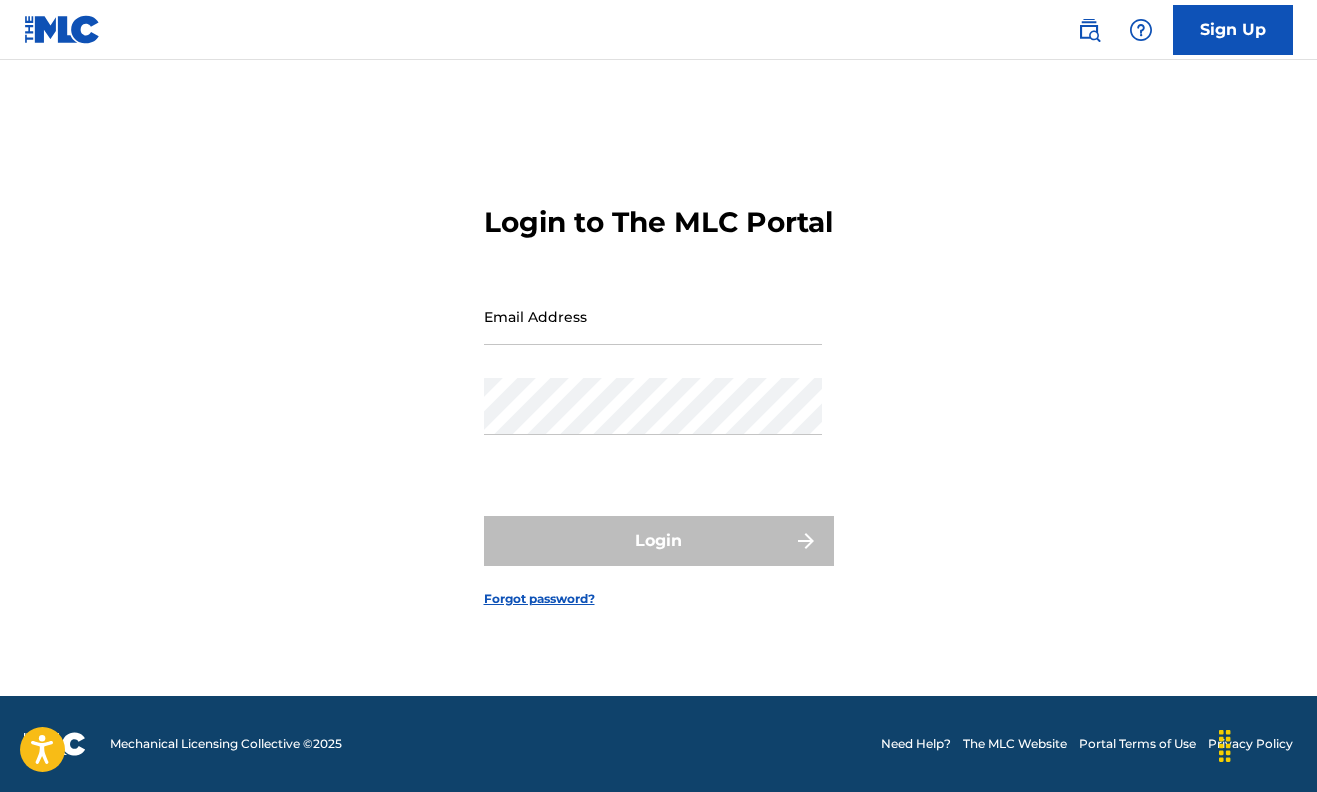 scroll, scrollTop: 0, scrollLeft: 0, axis: both 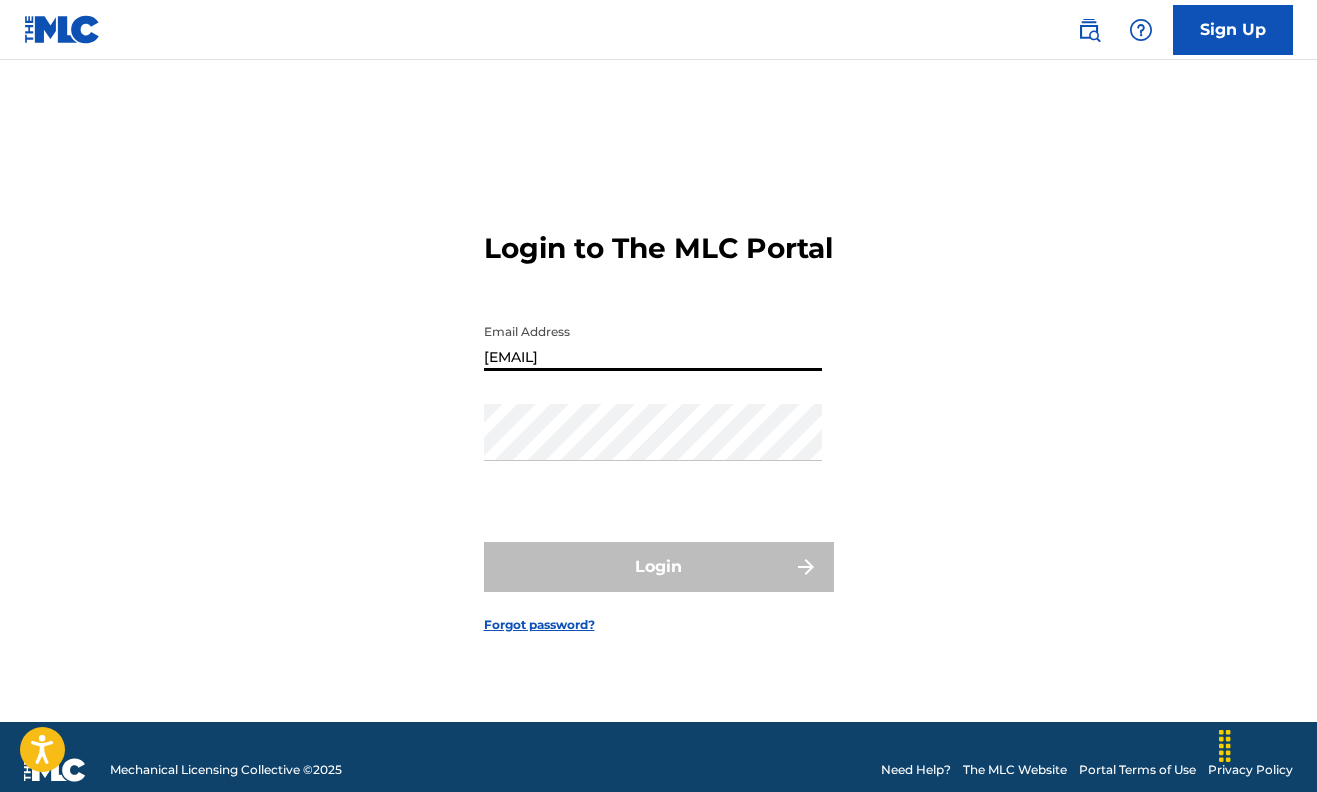 type on "[EMAIL]" 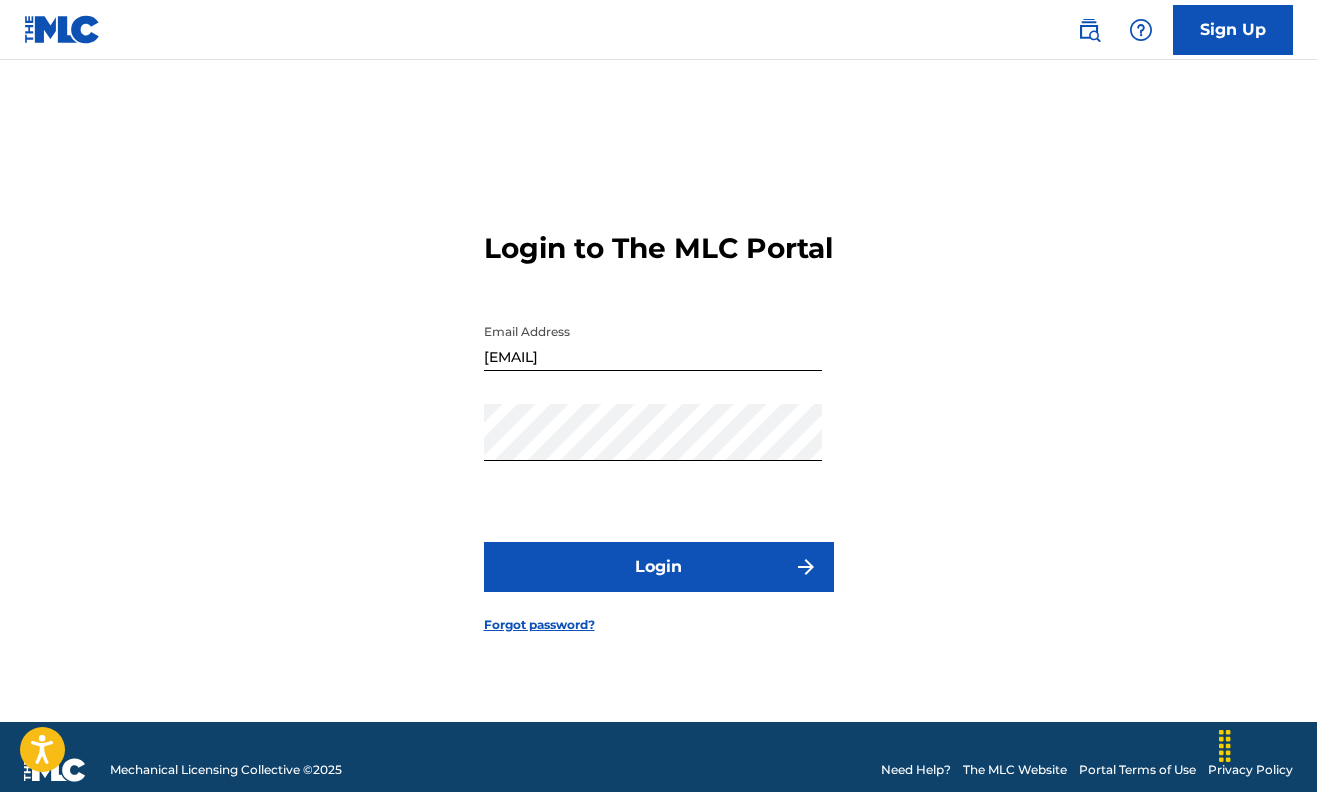 click on "Login" at bounding box center (659, 567) 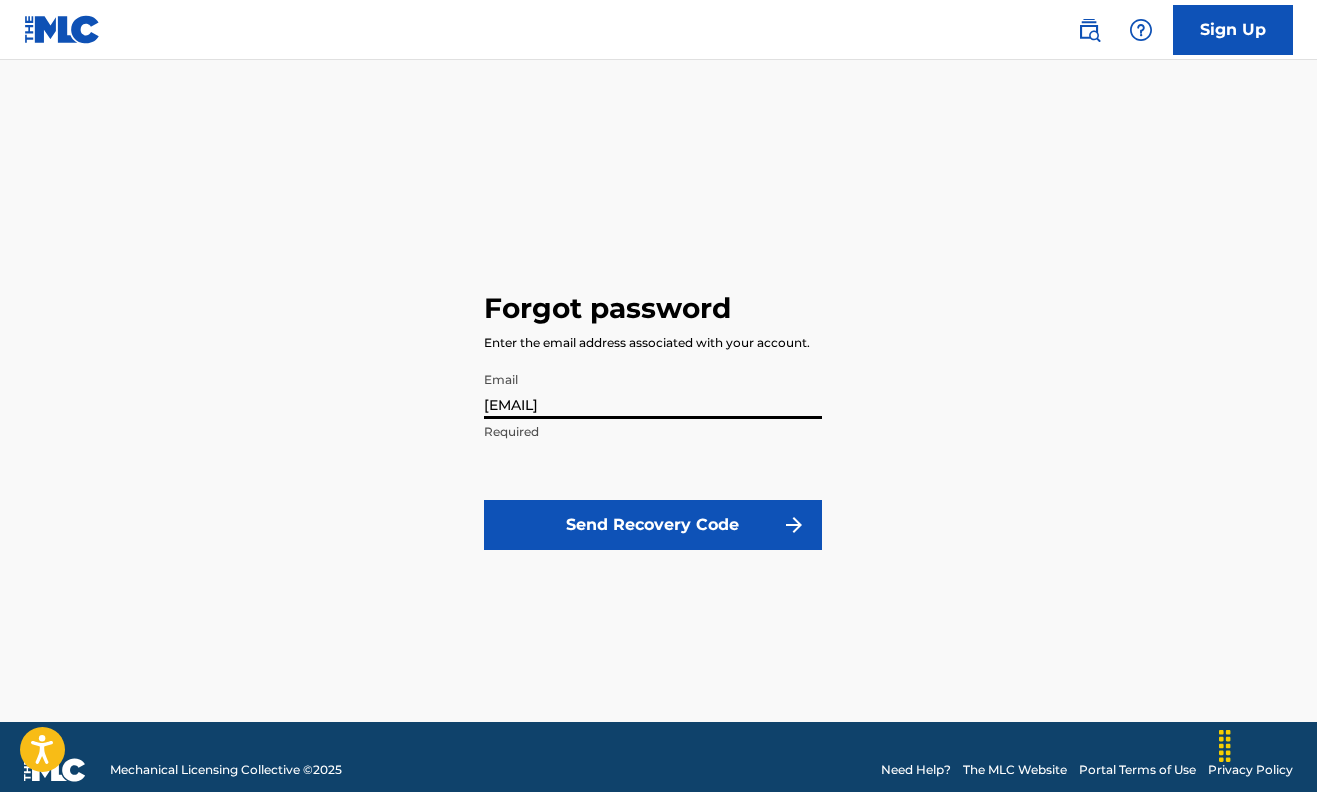type on "[EMAIL]" 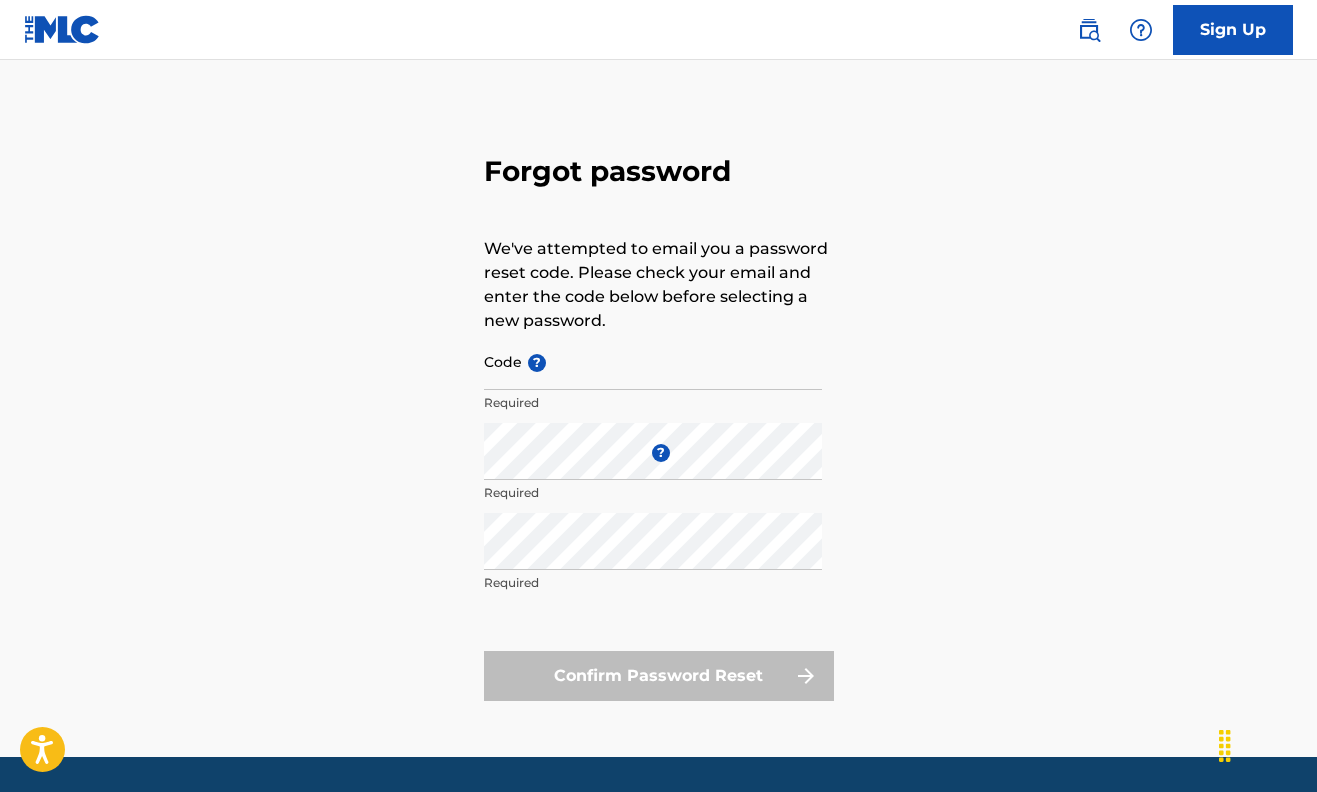 scroll, scrollTop: 20, scrollLeft: 0, axis: vertical 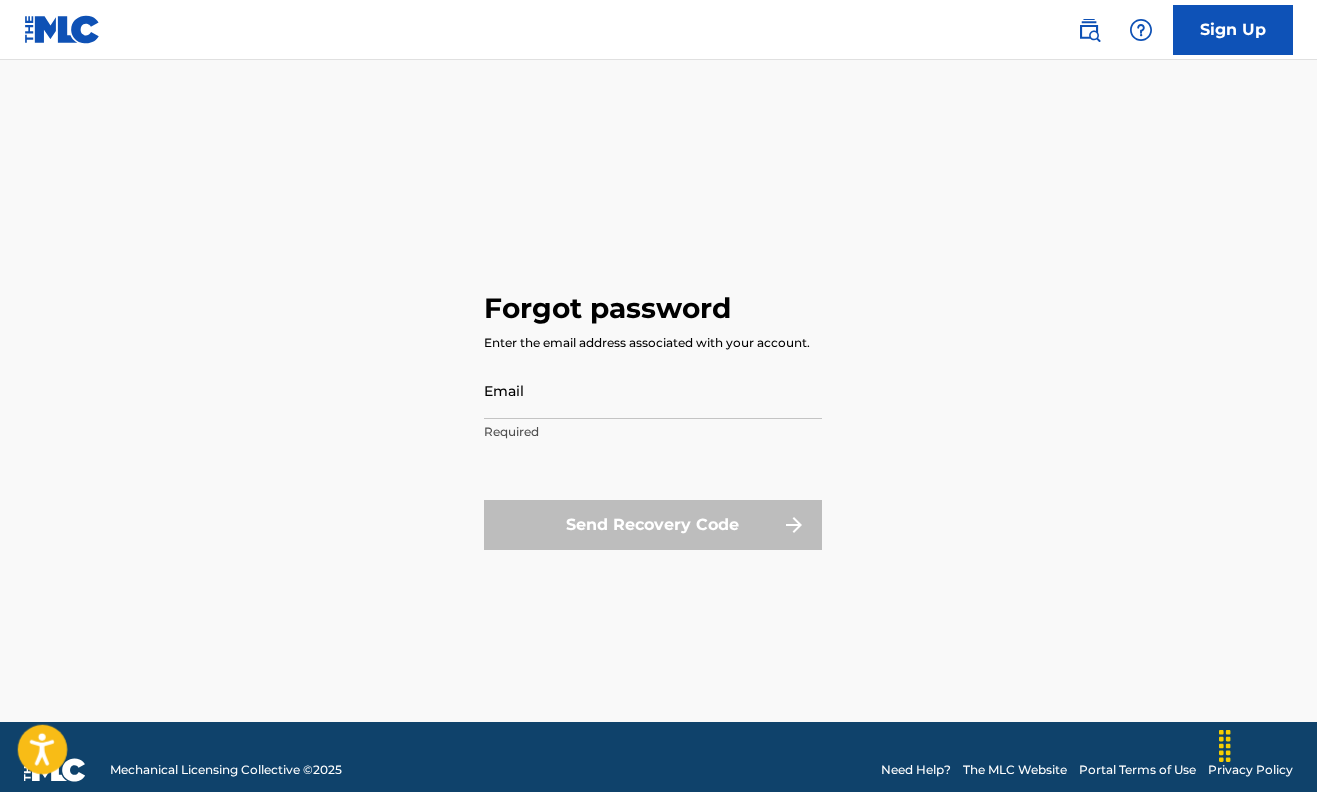 click 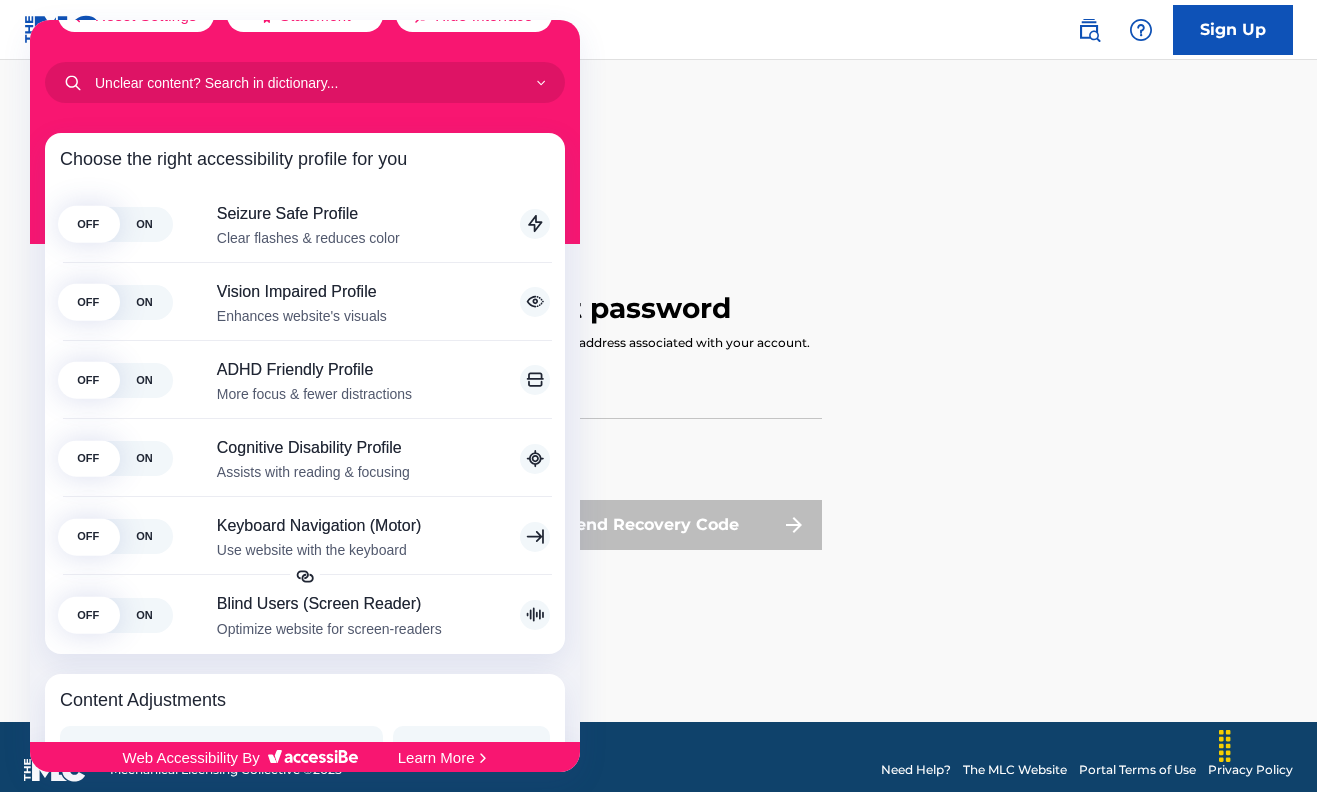 scroll, scrollTop: 32, scrollLeft: 0, axis: vertical 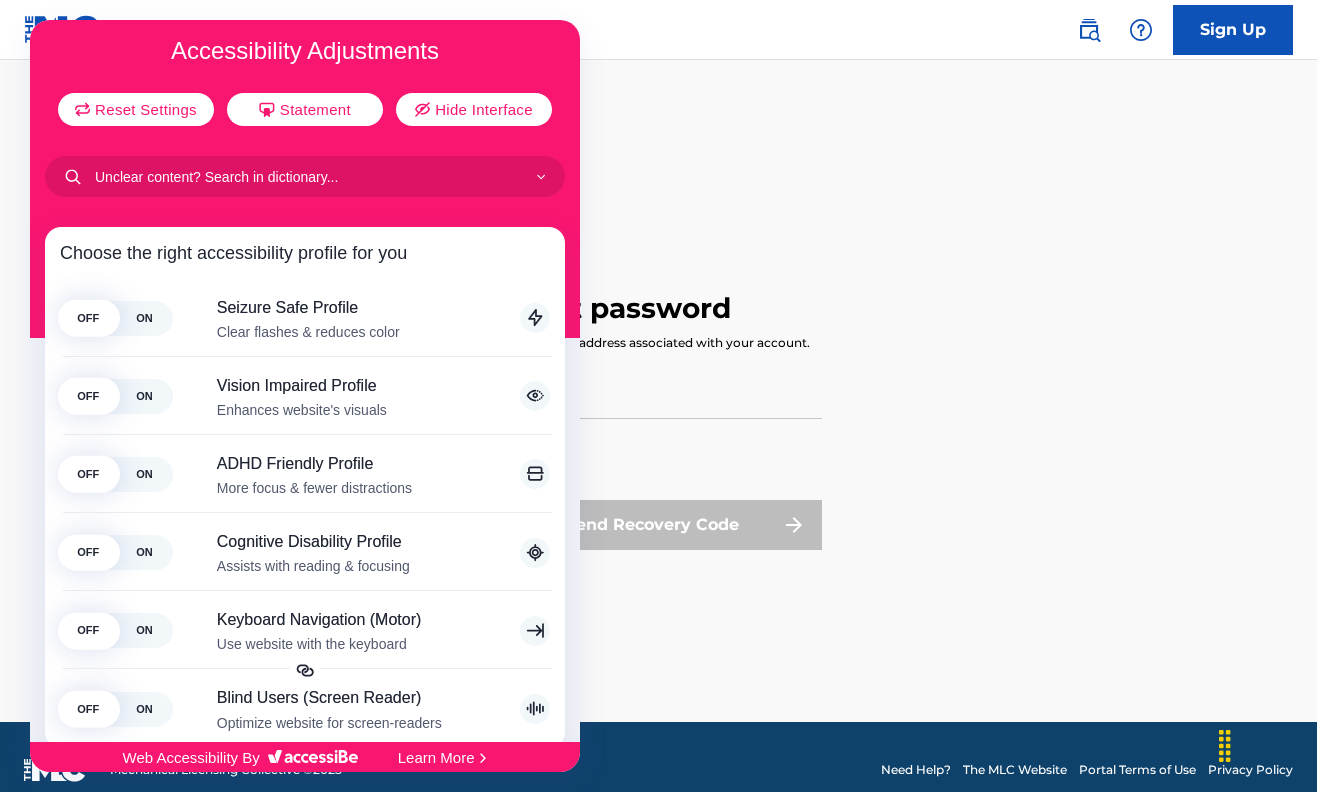 click at bounding box center [658, 396] 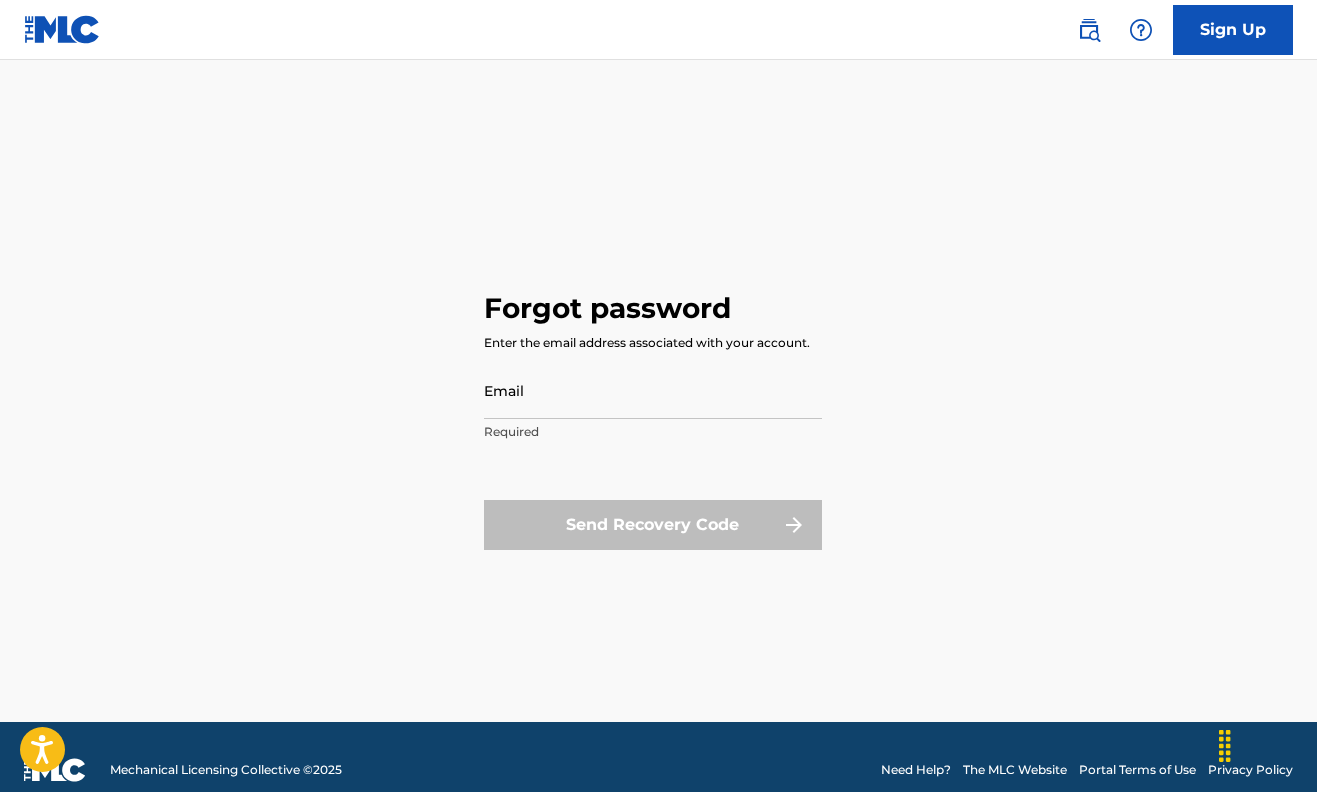 scroll, scrollTop: 0, scrollLeft: 0, axis: both 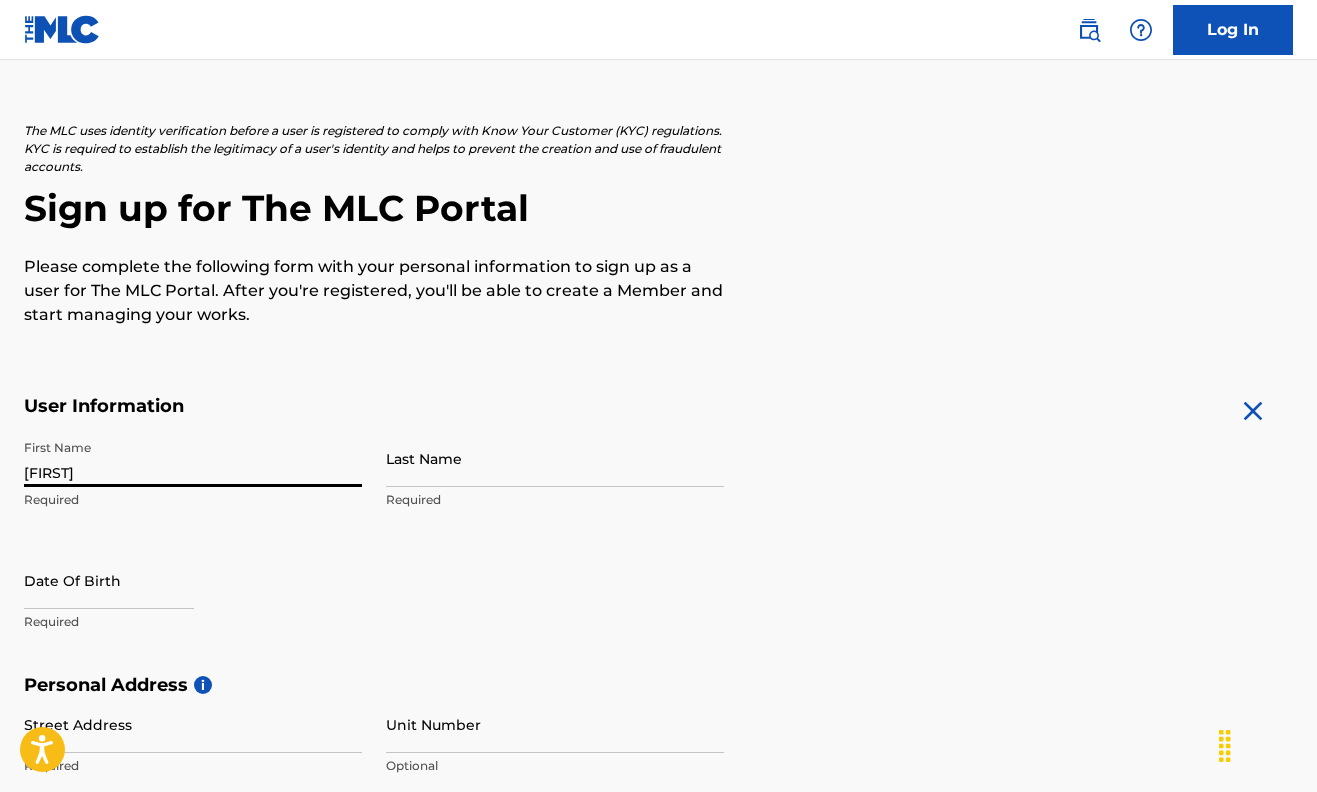 type on "[FIRST]" 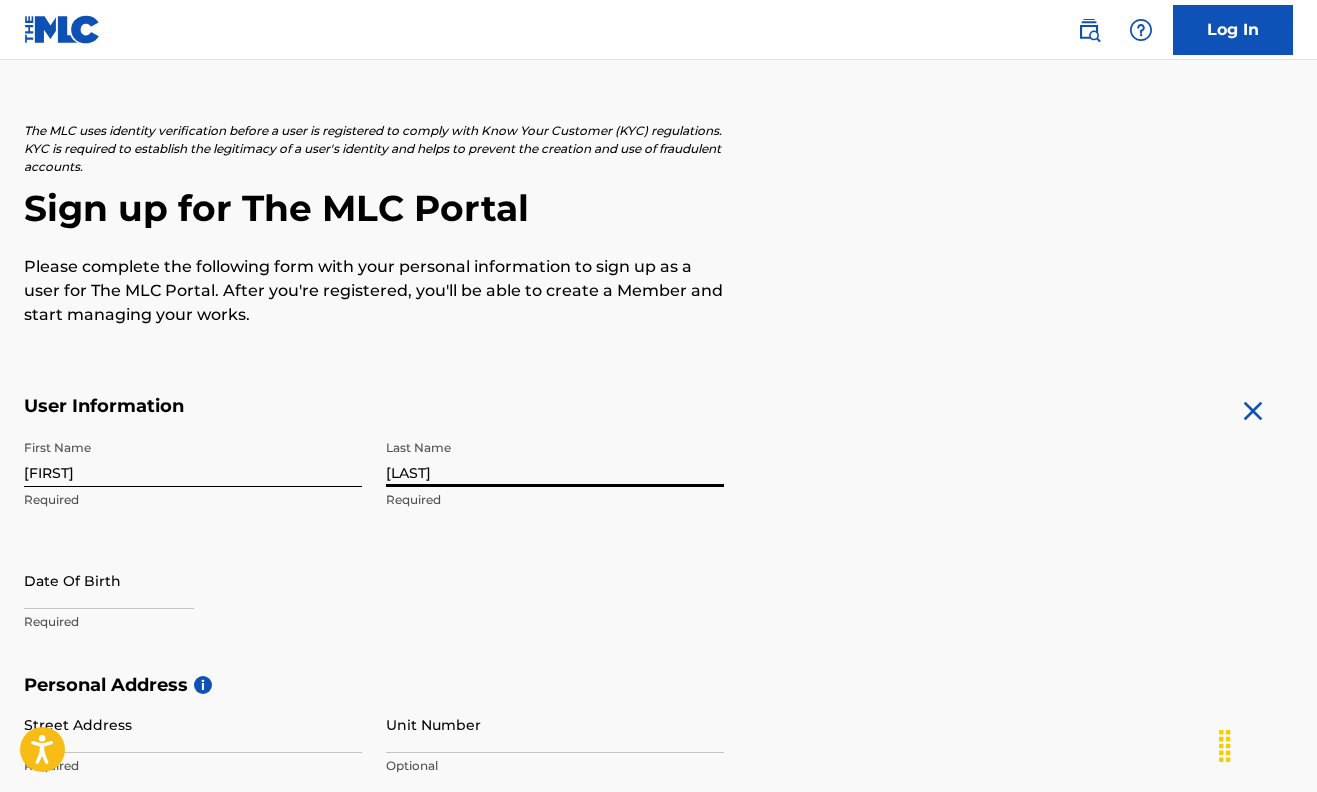 type on "[LAST]" 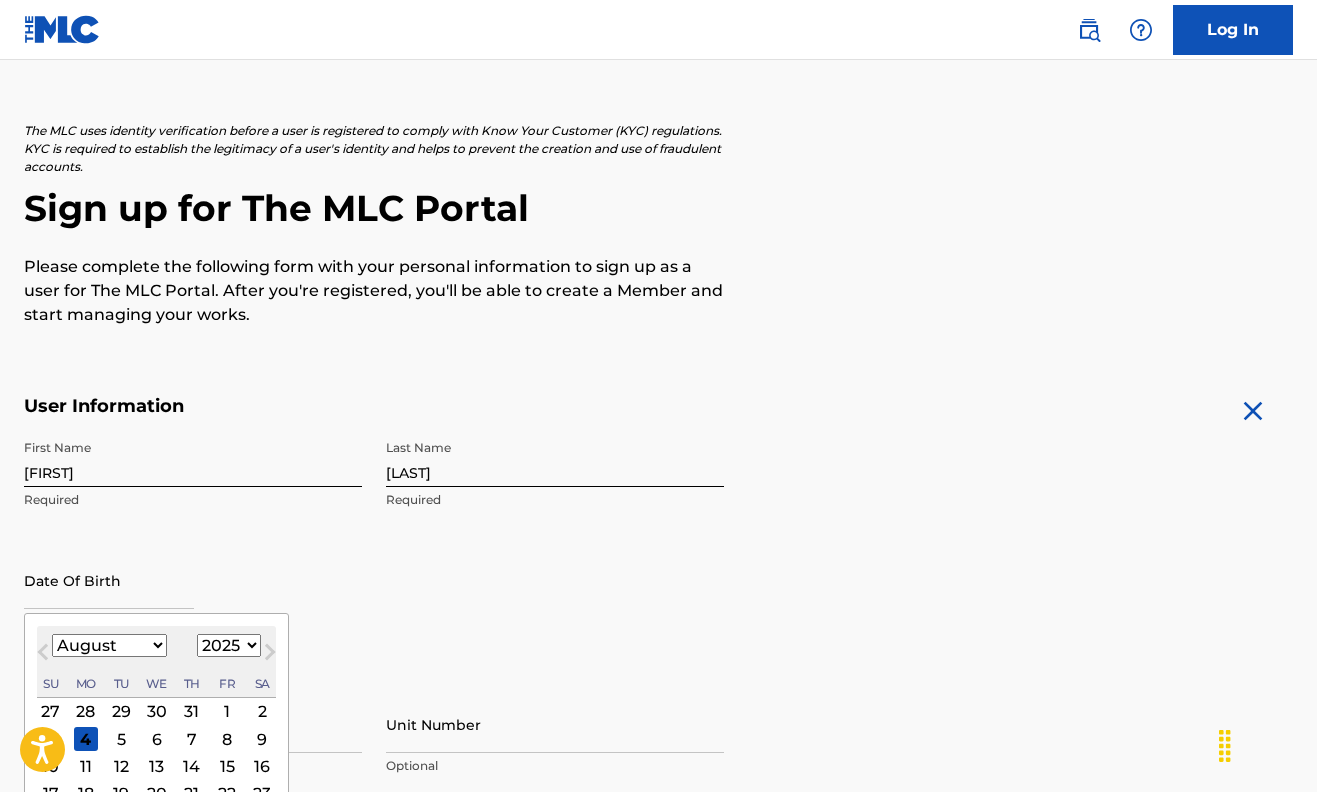 select on "11" 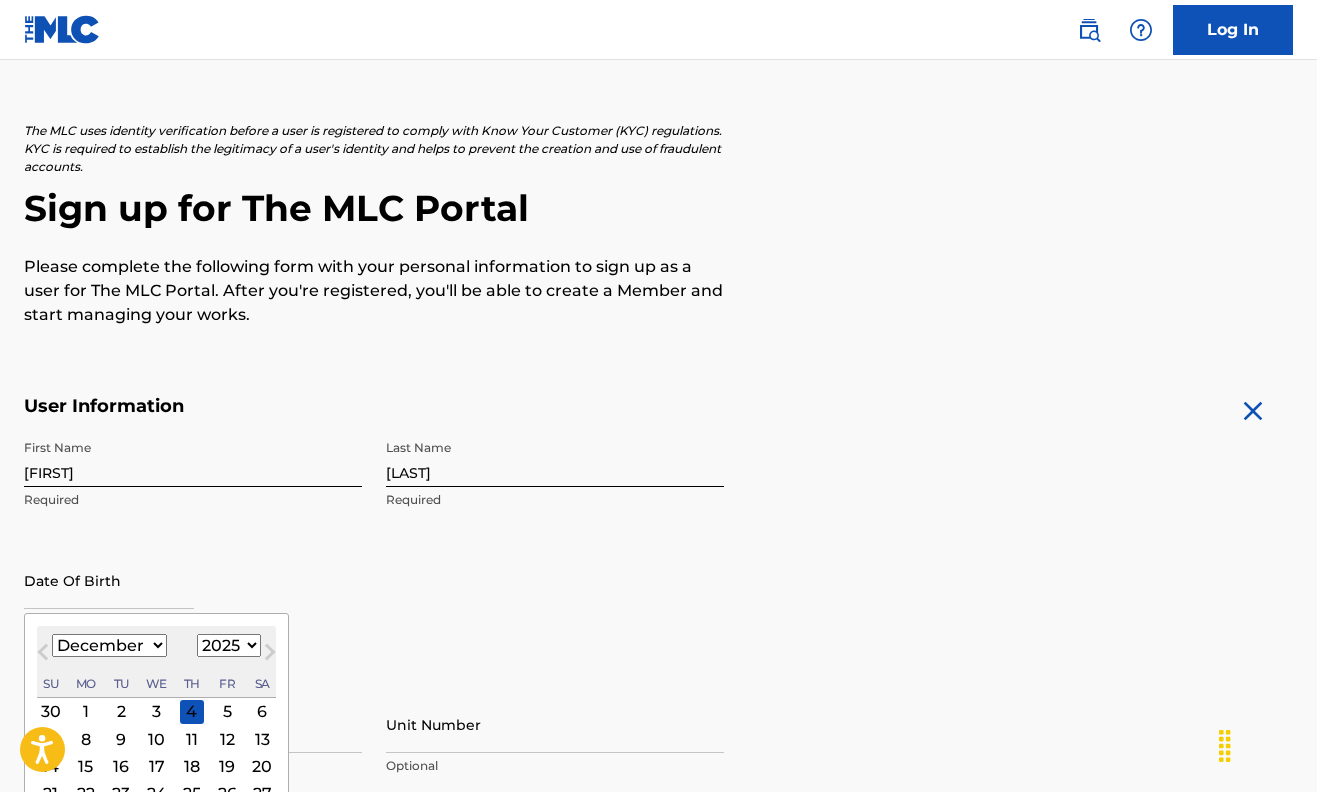 select on "1996" 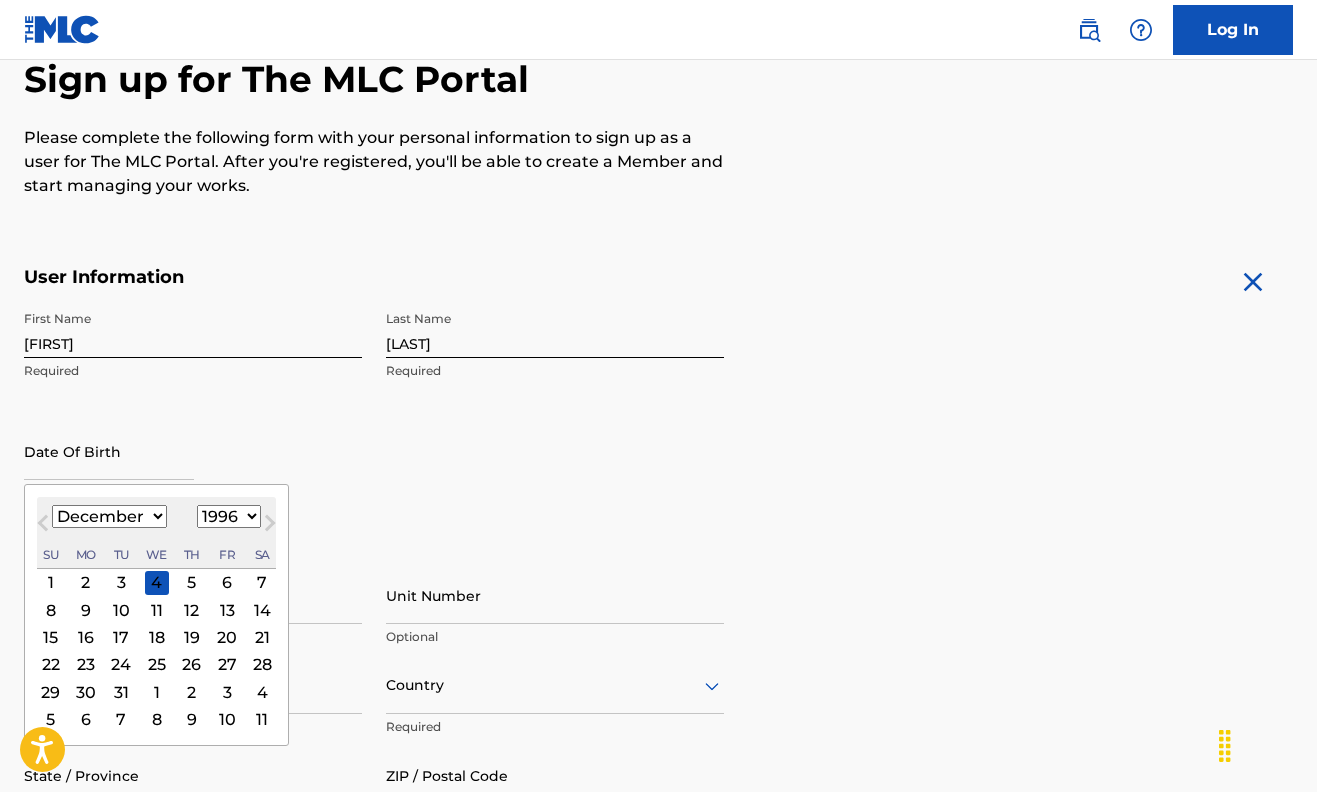 scroll, scrollTop: 243, scrollLeft: 0, axis: vertical 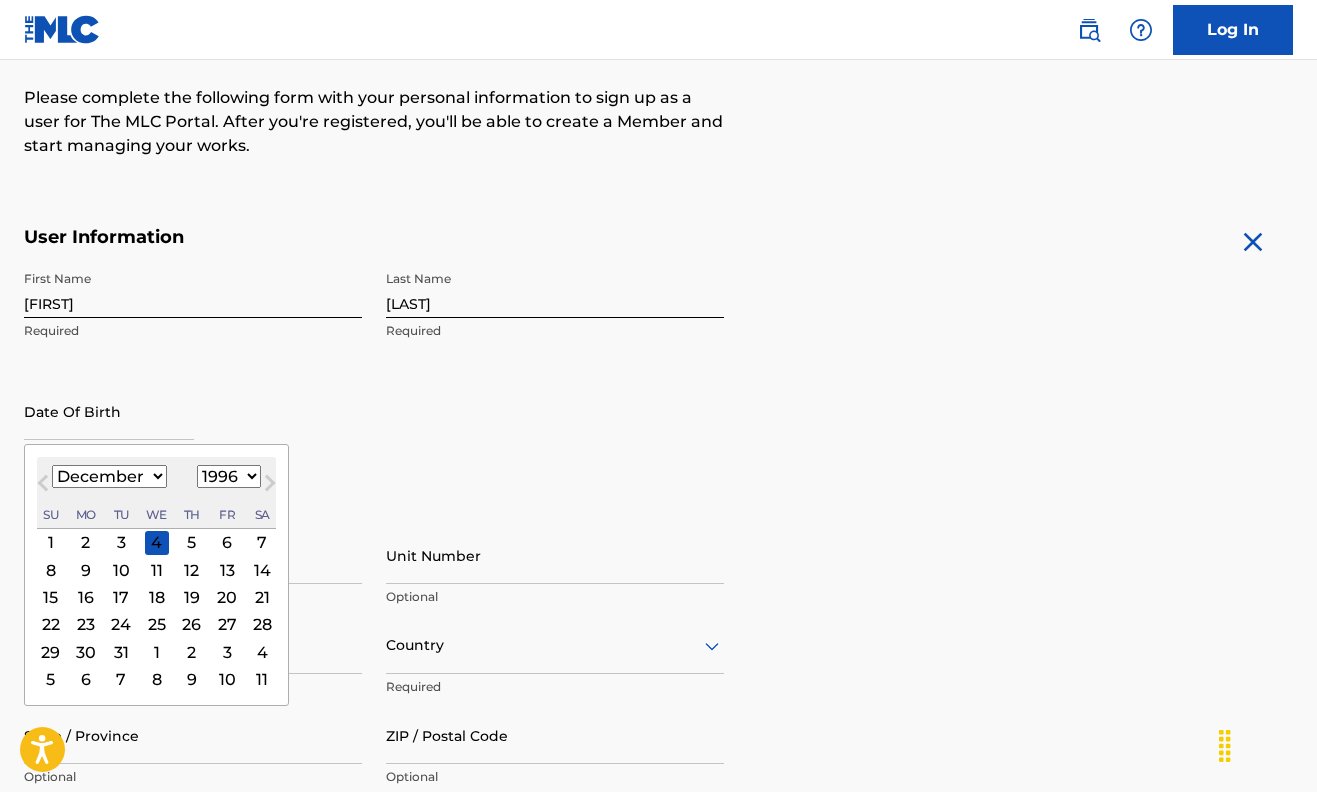 click on "8 9 10 11 12 13 14" at bounding box center [156, 569] 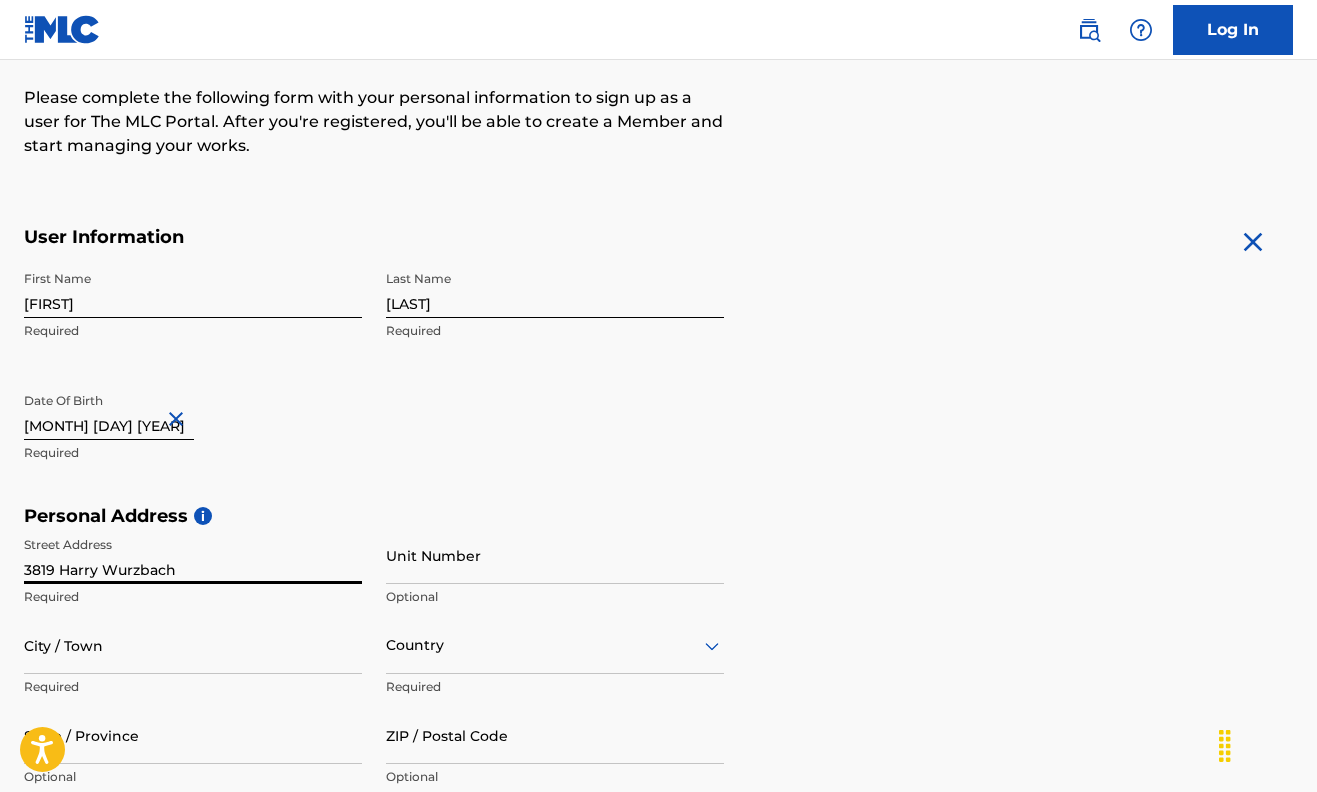 type on "3819 Harry Wurzbach" 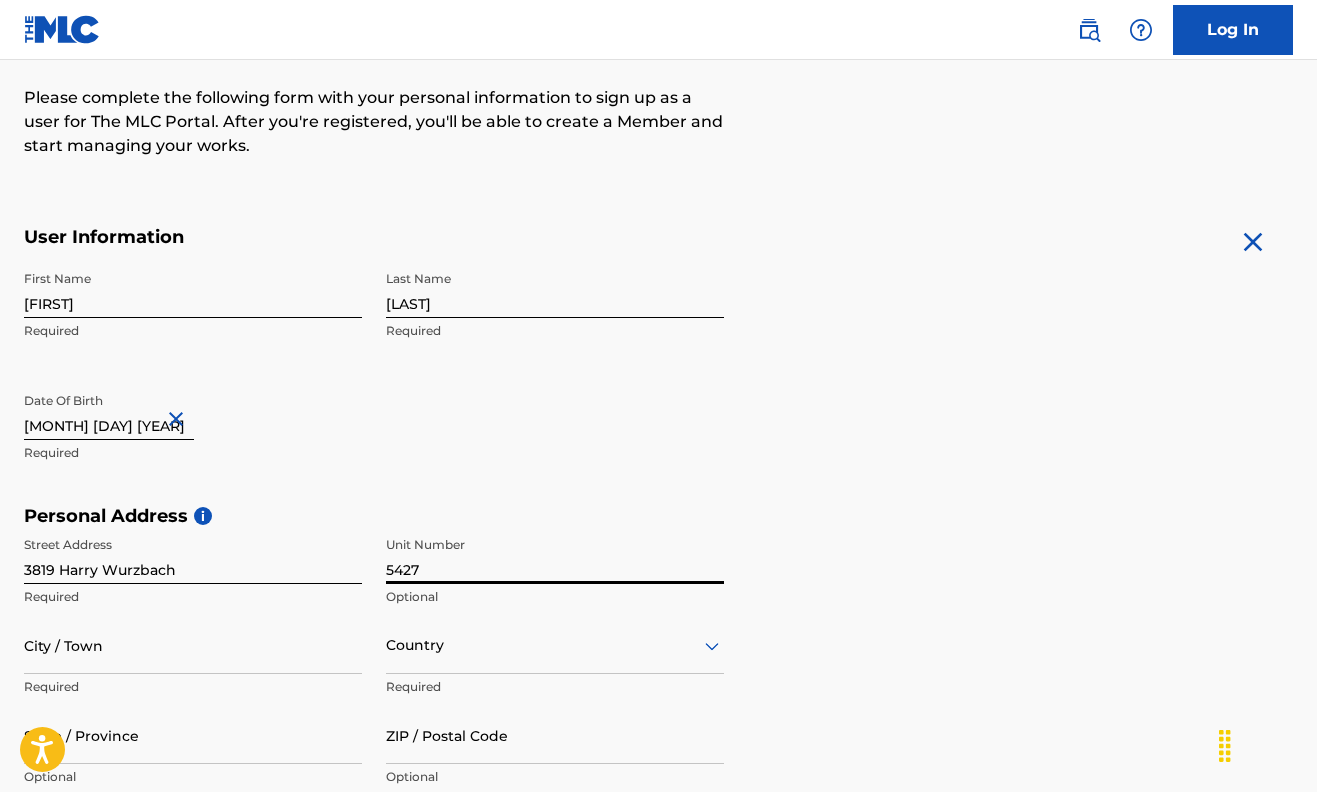 type on "5427" 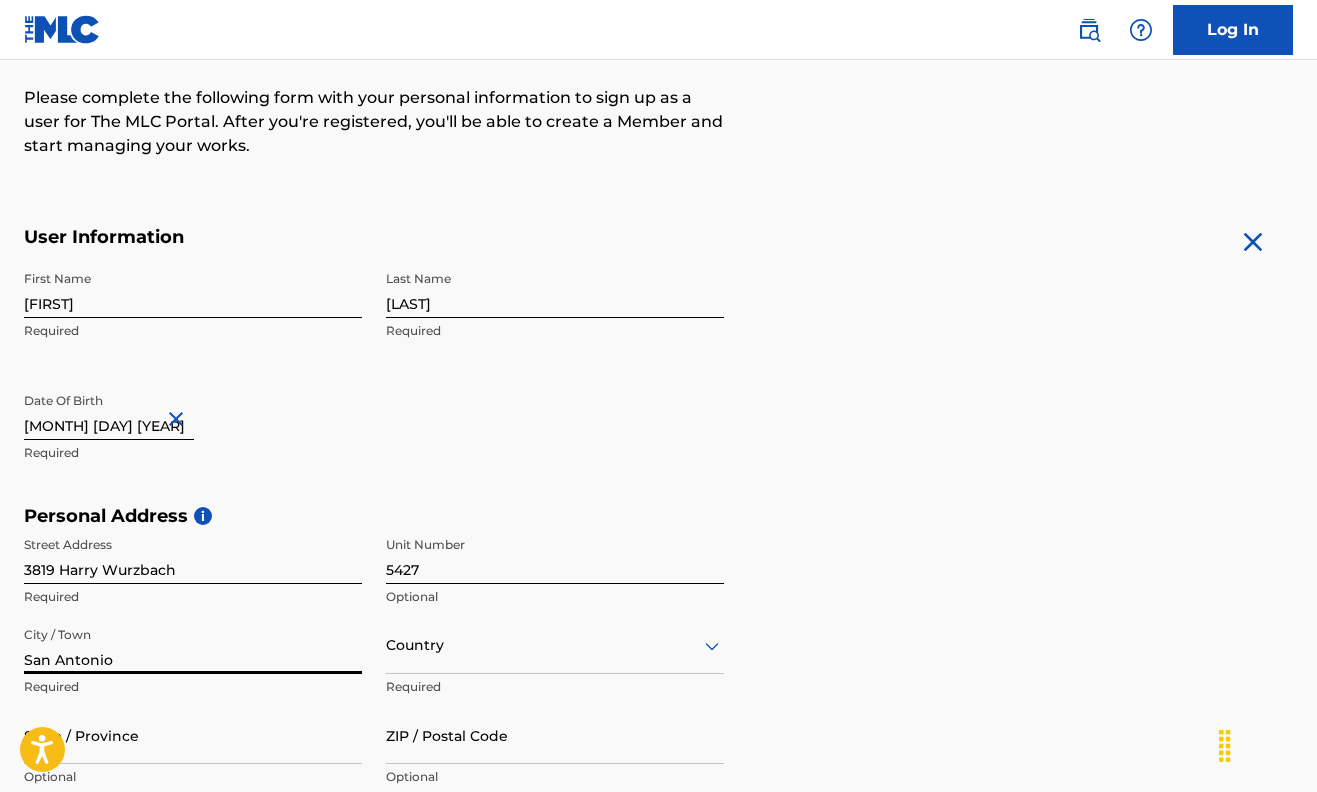 type on "San Antonio" 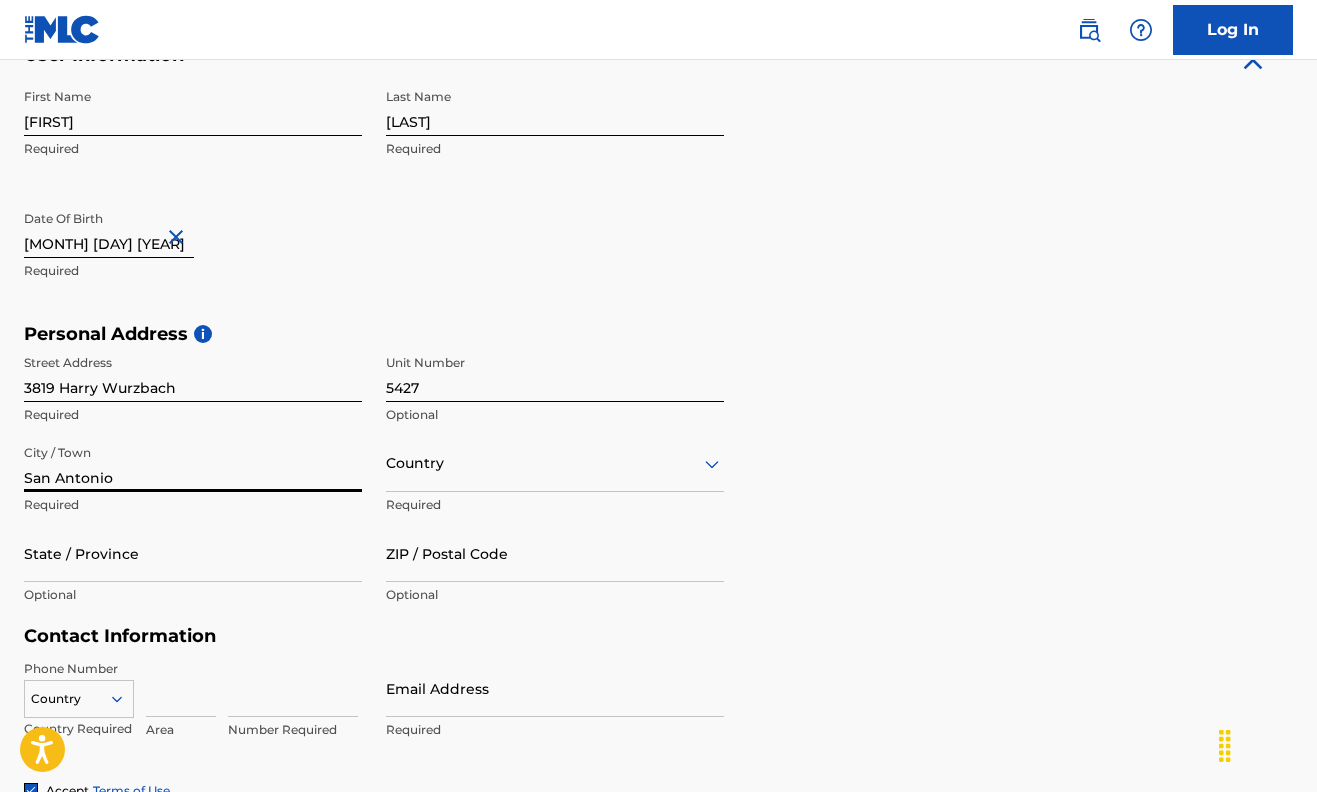 click on "Country" at bounding box center (555, 463) 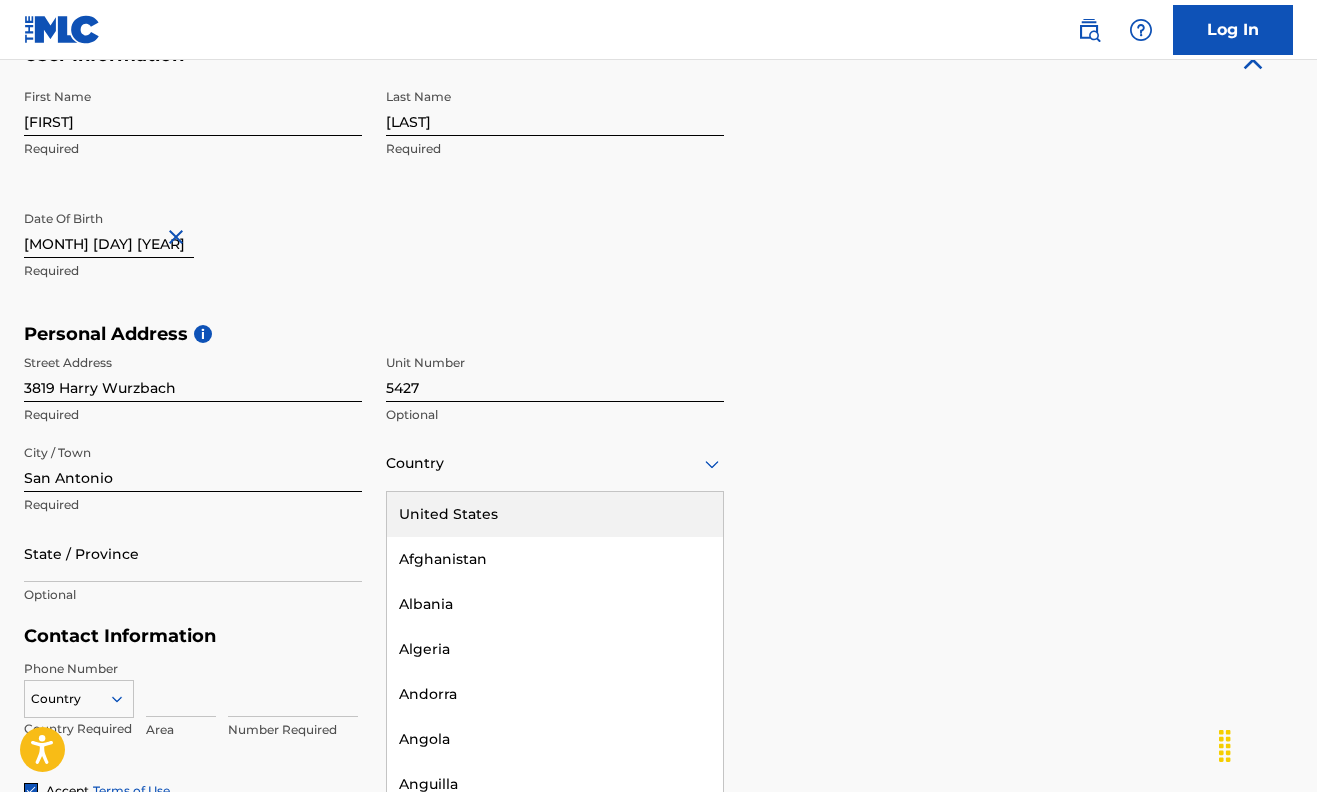 click on "United States" at bounding box center (555, 514) 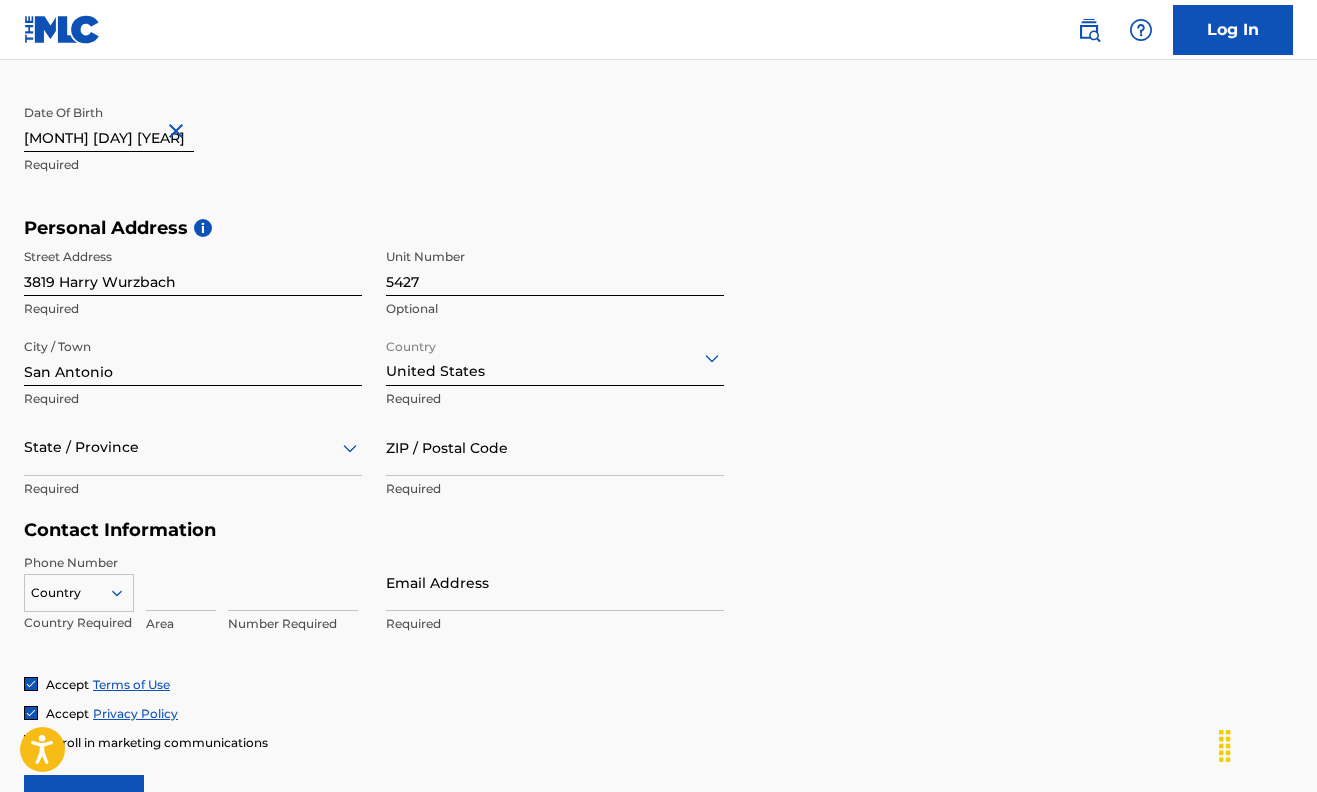 scroll, scrollTop: 550, scrollLeft: 0, axis: vertical 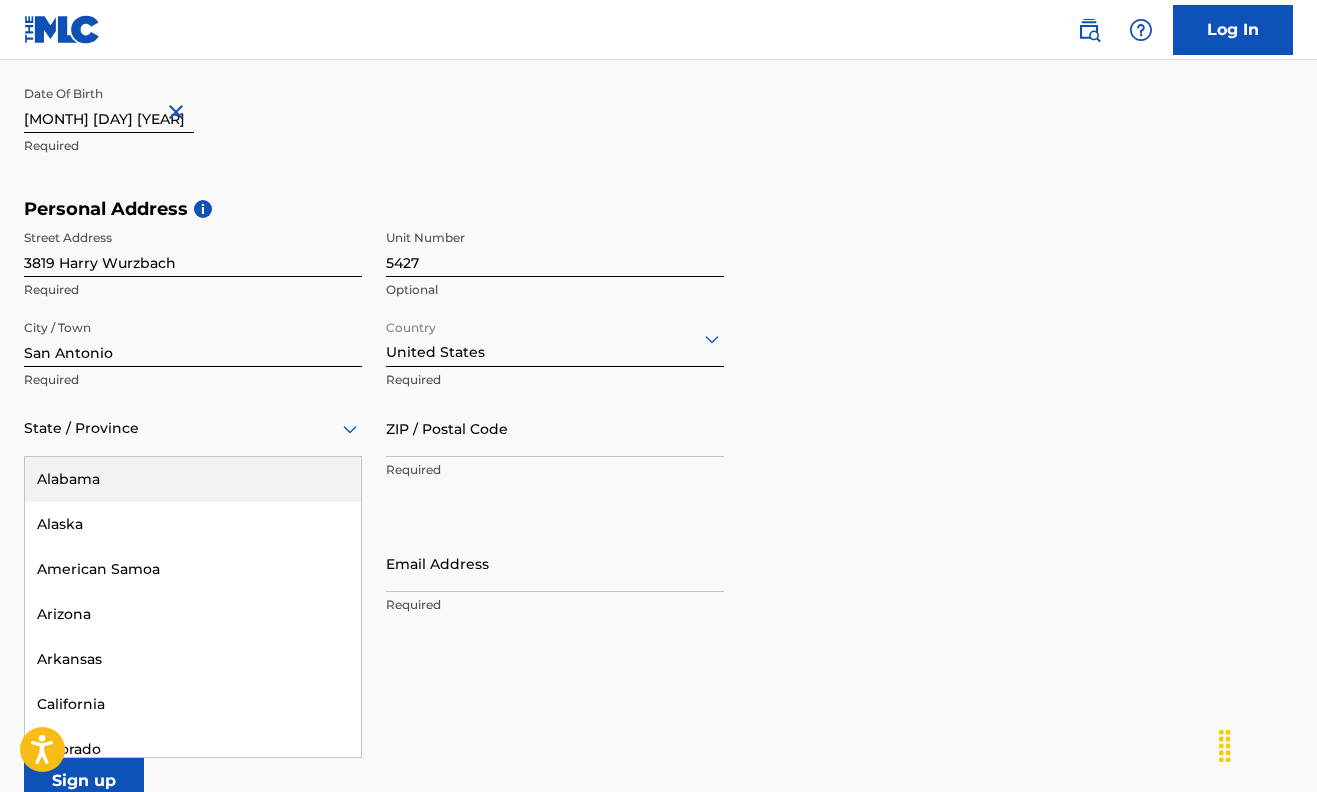 click at bounding box center [193, 428] 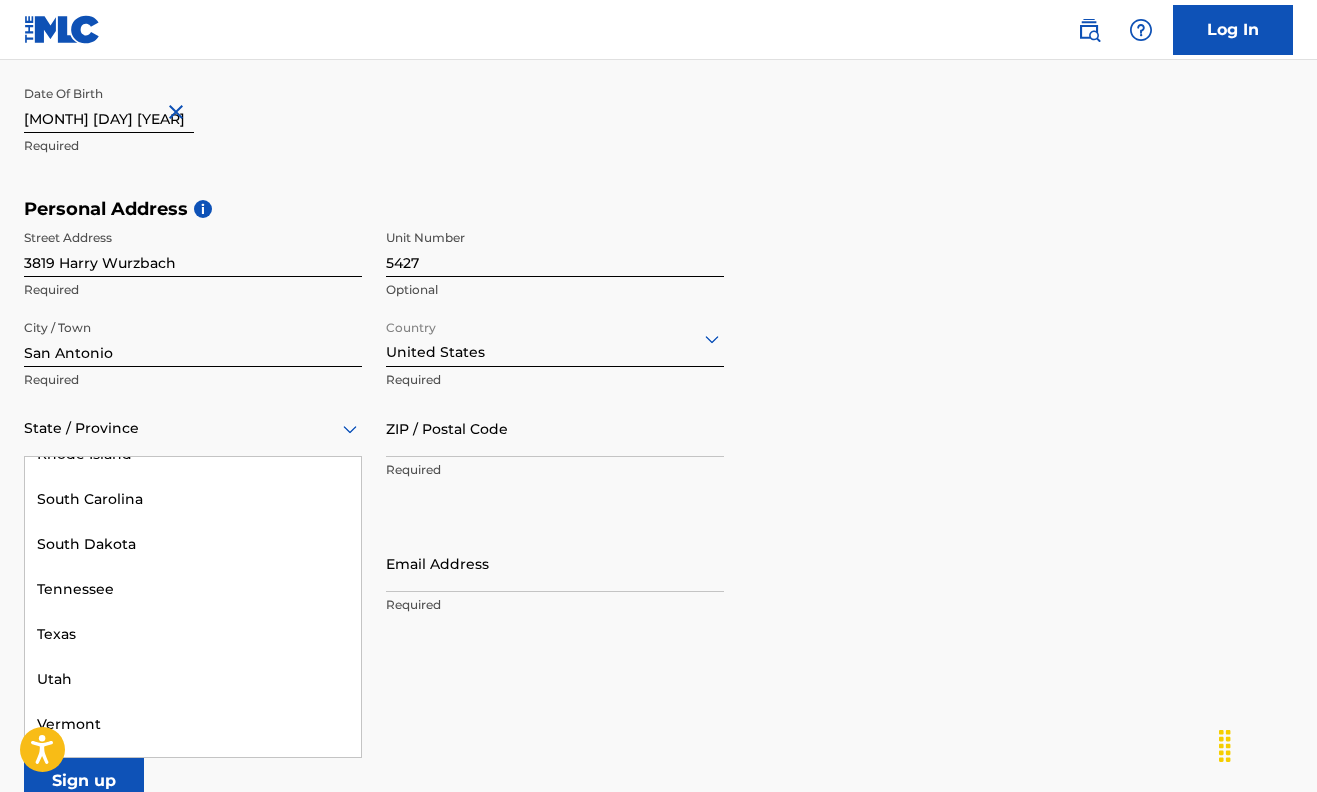 scroll, scrollTop: 2007, scrollLeft: 0, axis: vertical 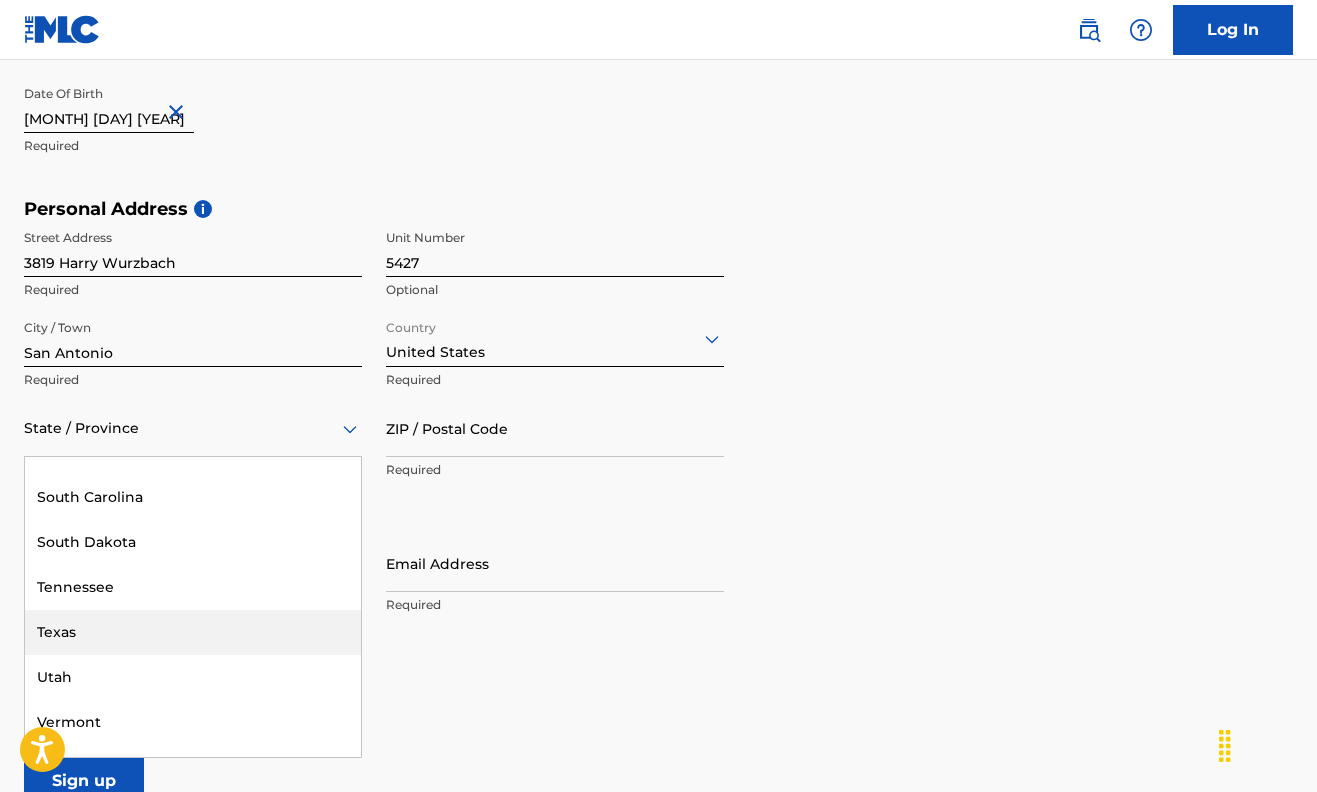 click on "Texas" at bounding box center (193, 632) 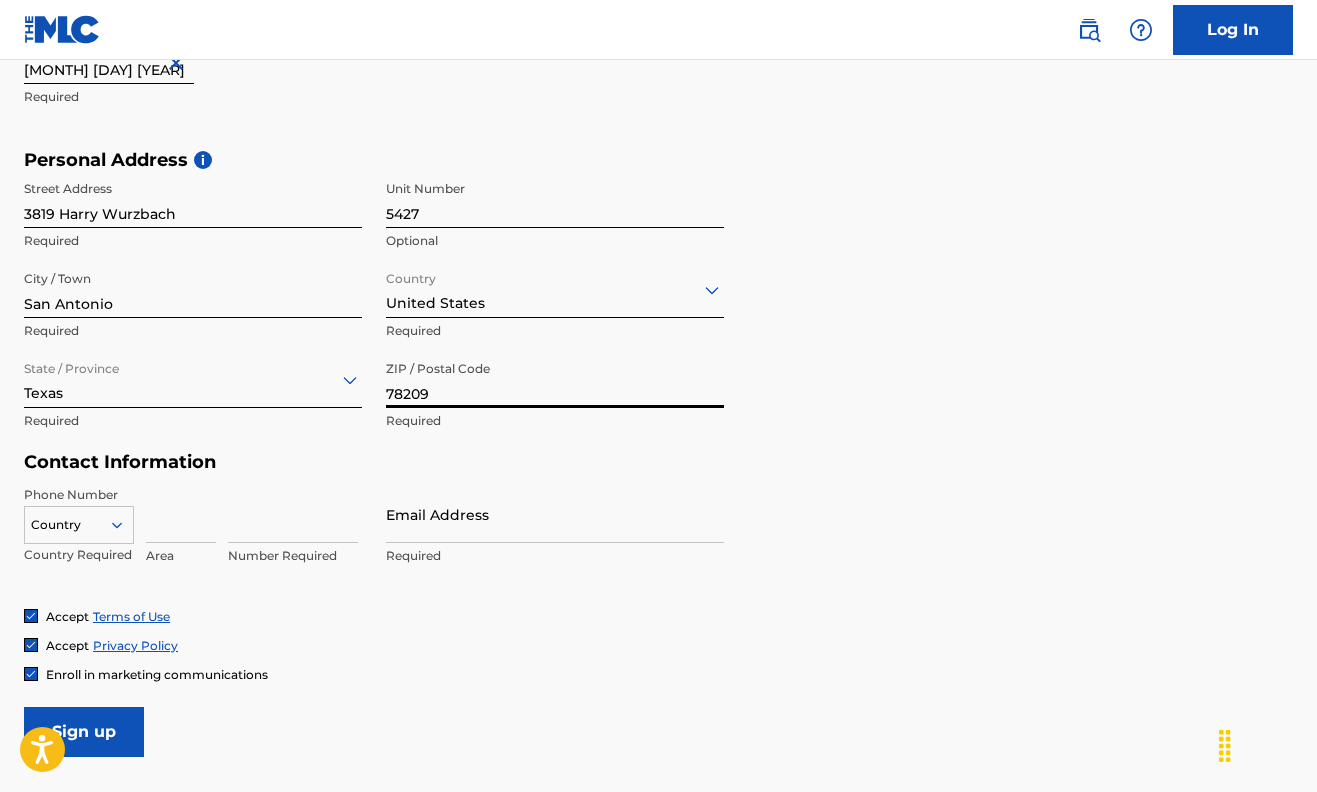 scroll, scrollTop: 622, scrollLeft: 0, axis: vertical 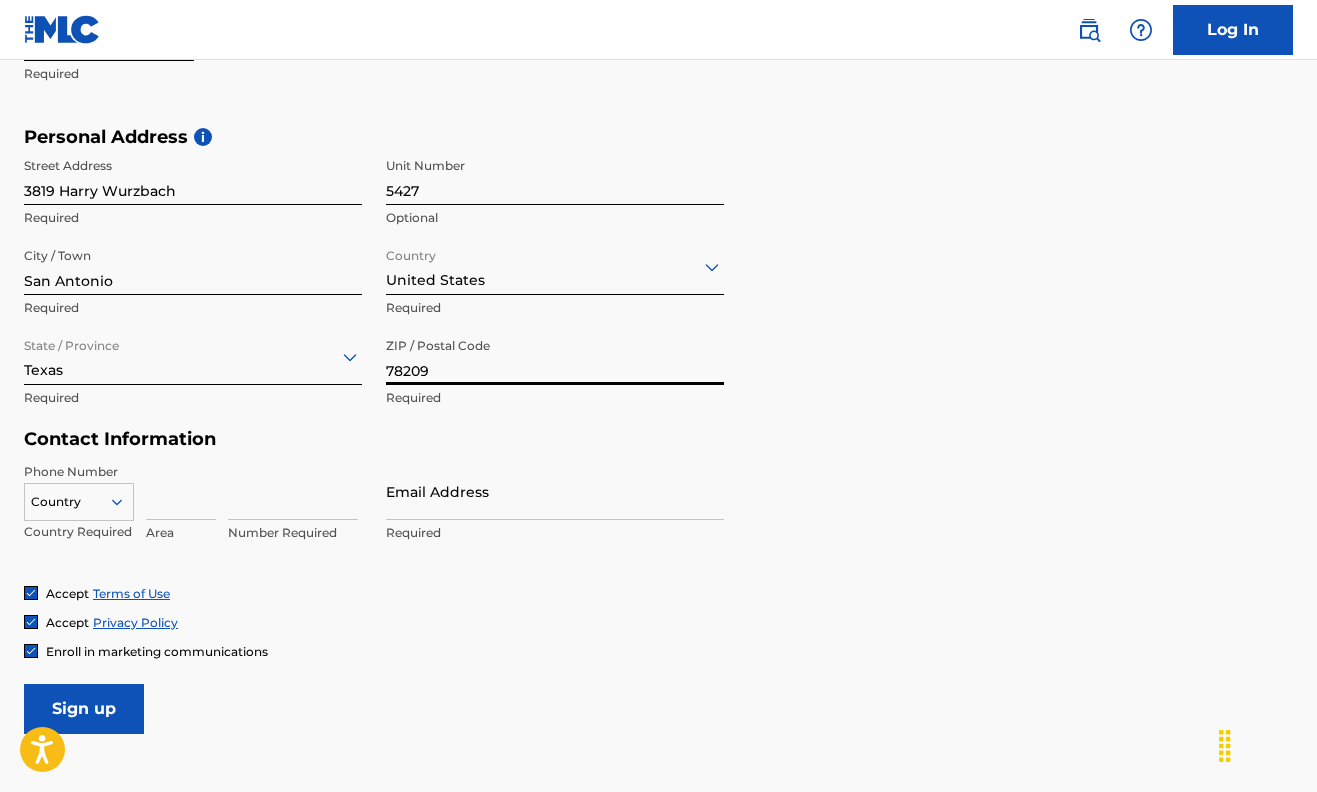 type on "78209" 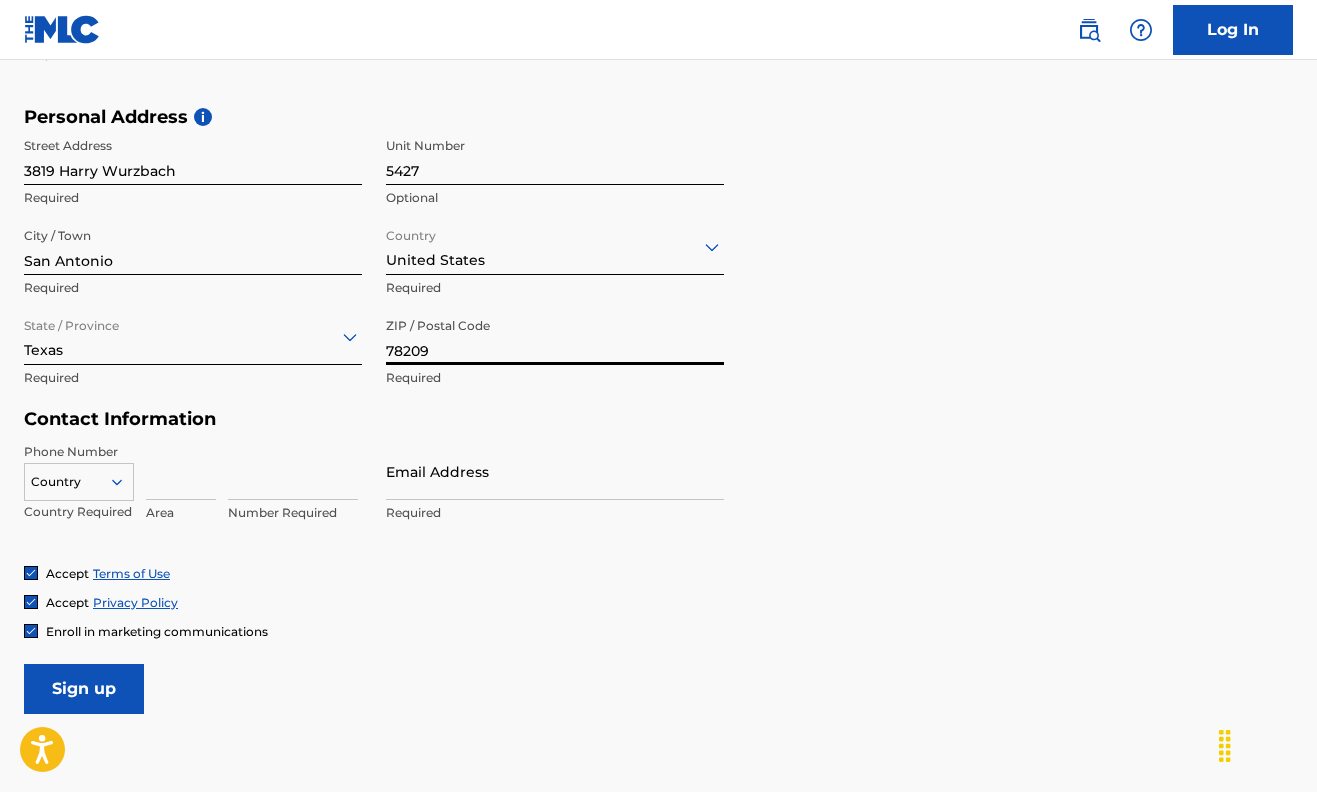 click on "Country" at bounding box center [79, 478] 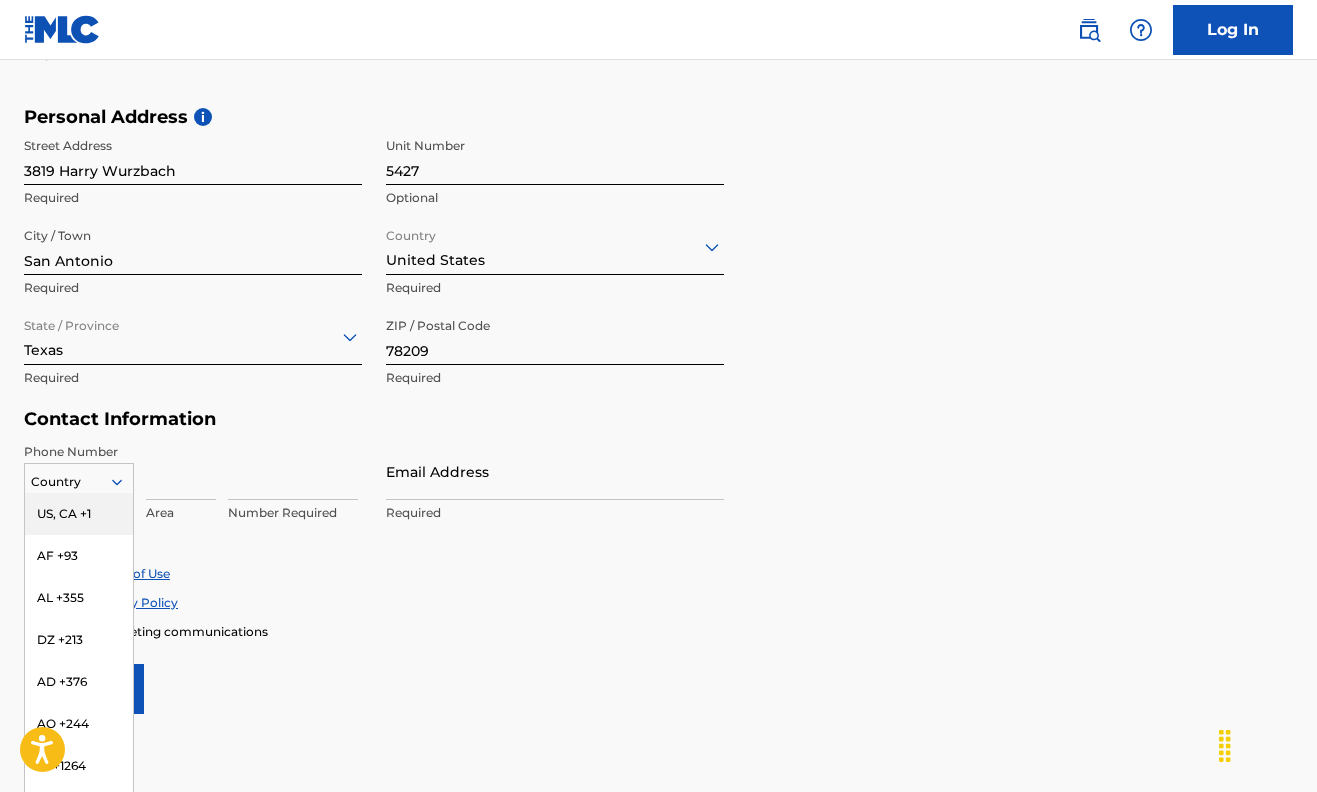 click on "US, CA +1" at bounding box center (79, 514) 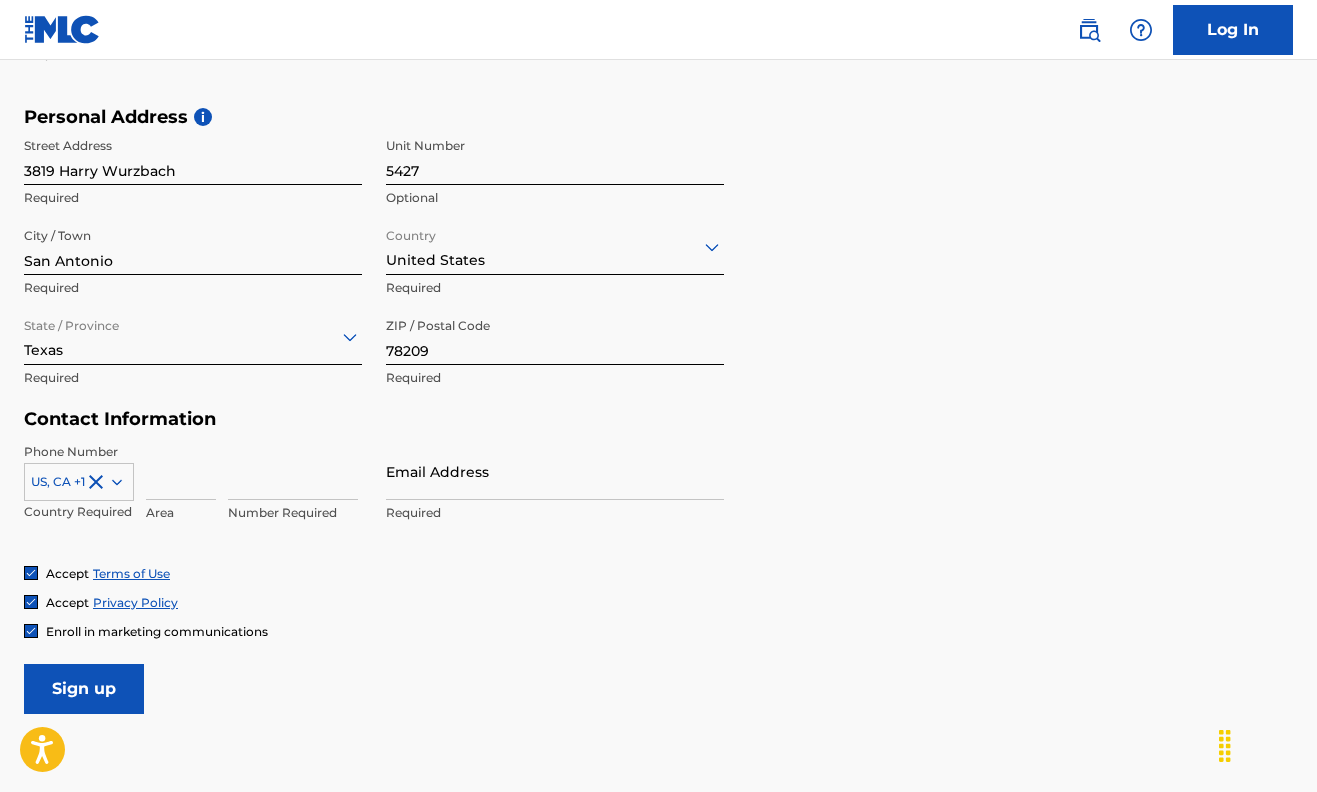 click at bounding box center (181, 471) 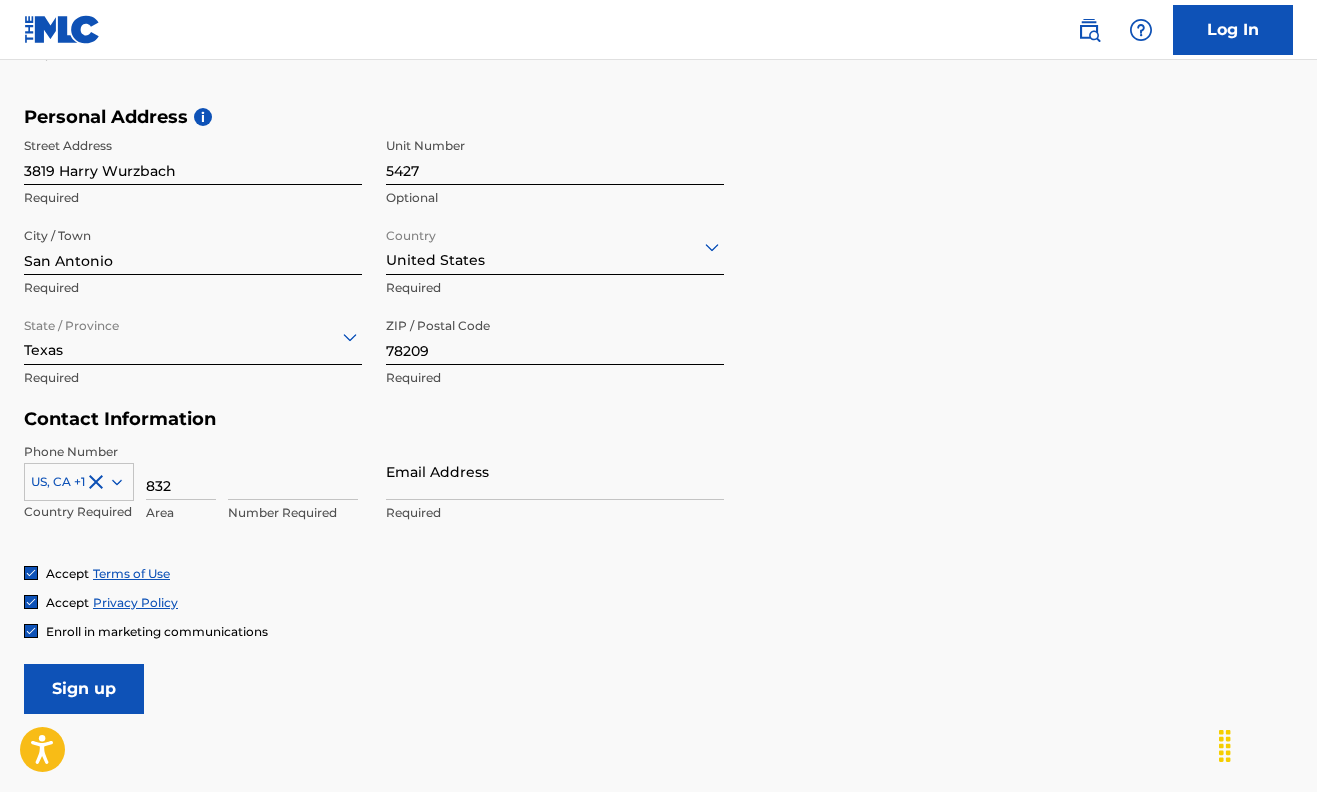 type on "832" 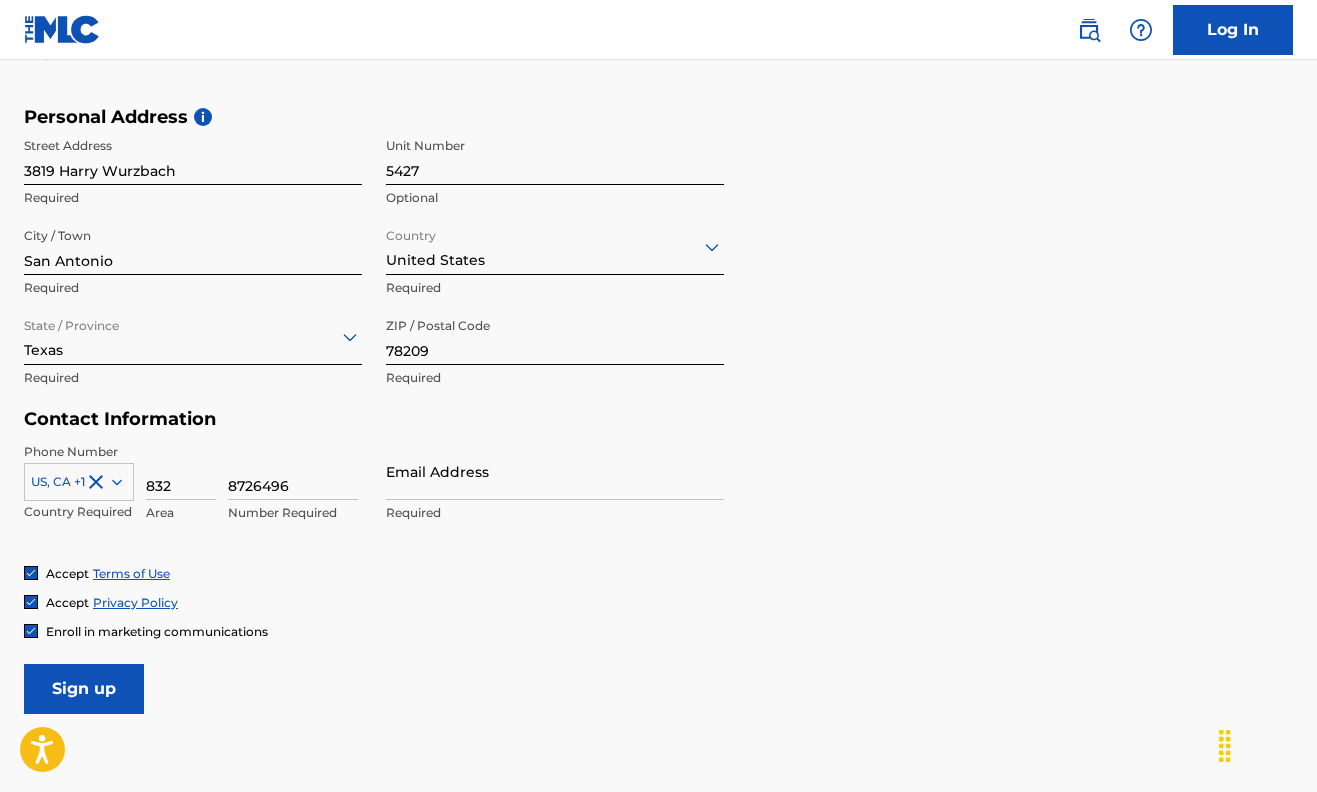 type on "8726496" 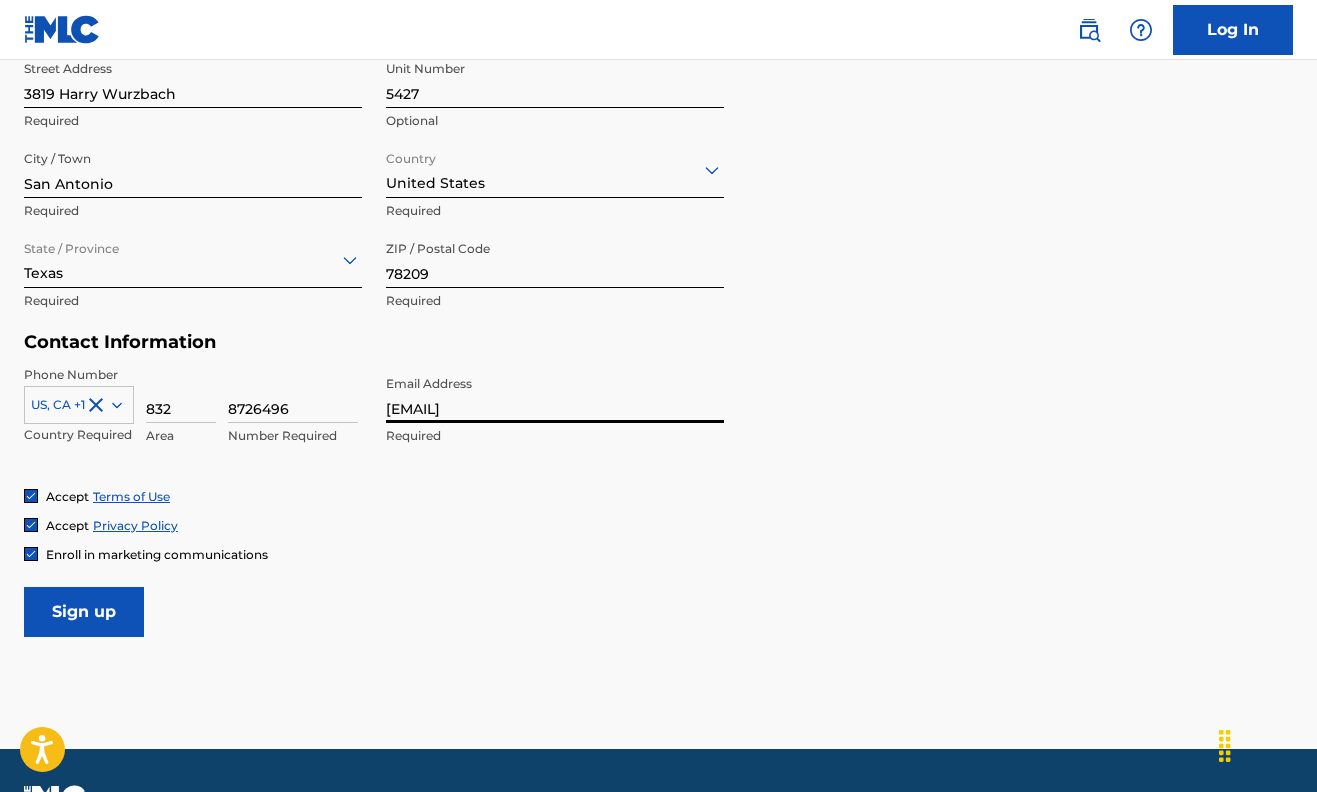 scroll, scrollTop: 717, scrollLeft: 0, axis: vertical 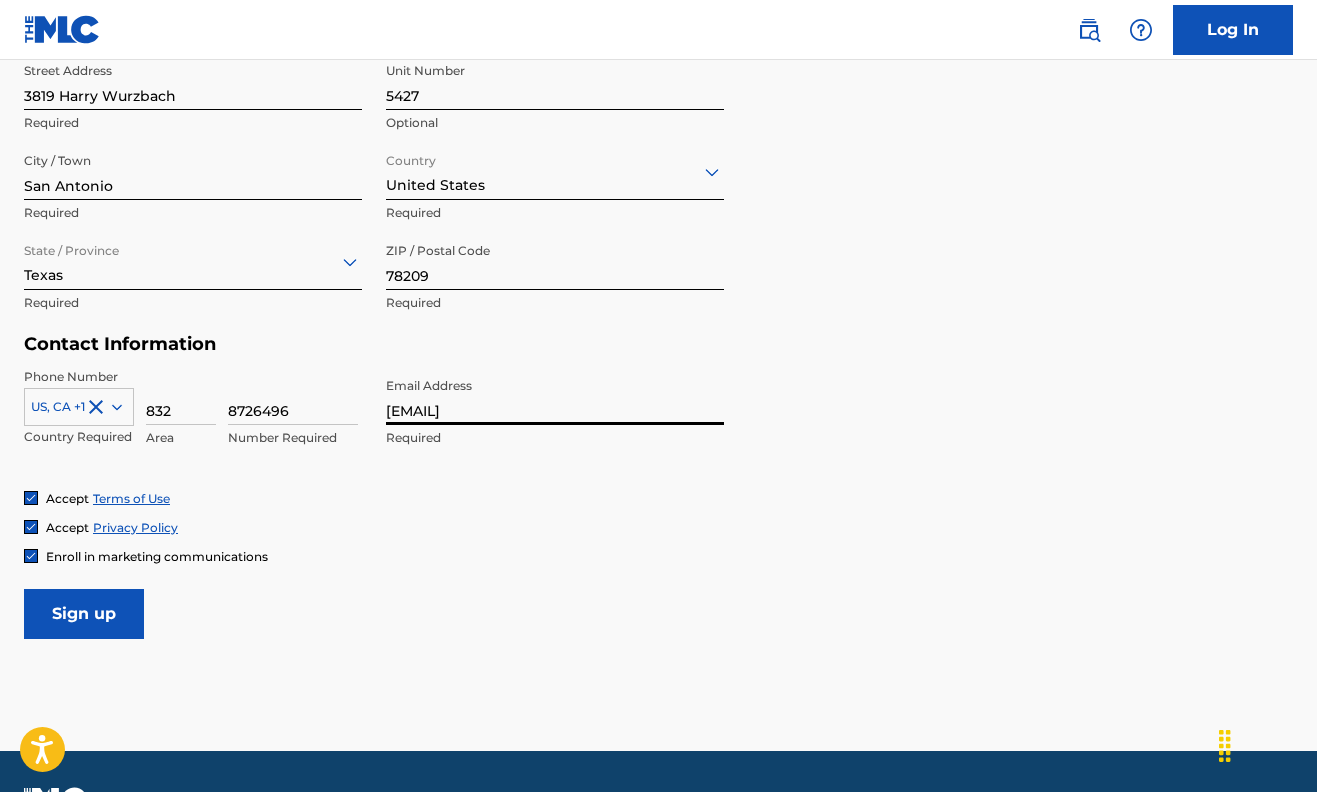 type on "[EMAIL]" 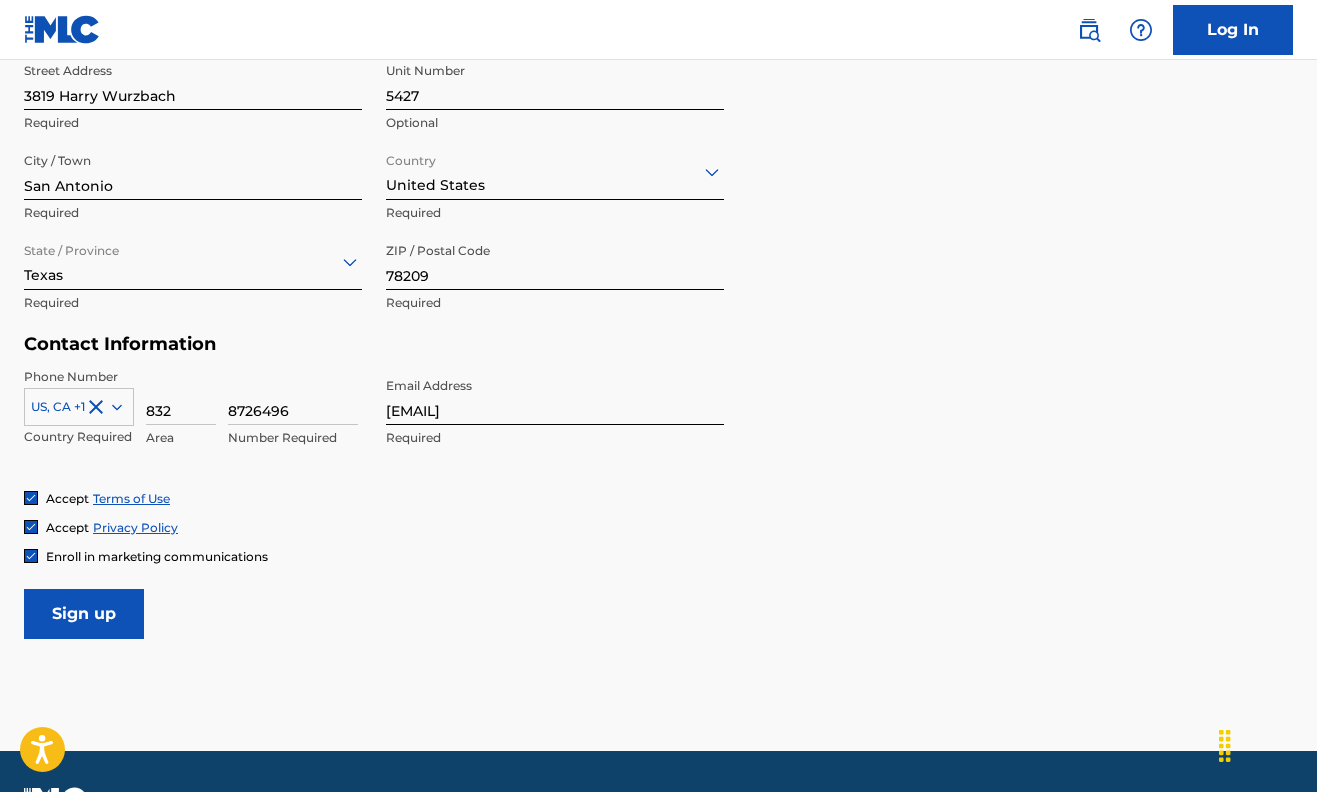 click on "Sign up" at bounding box center (84, 614) 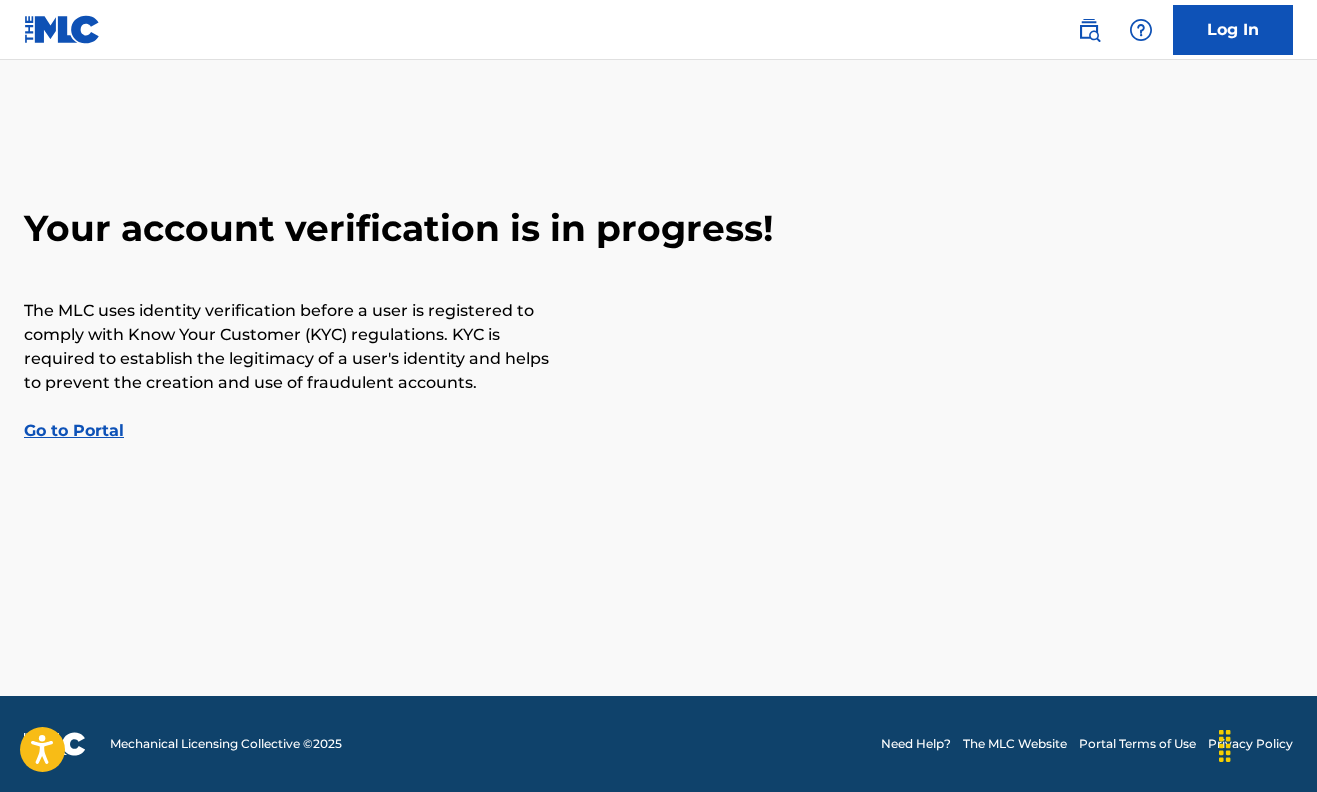 scroll, scrollTop: 0, scrollLeft: 0, axis: both 